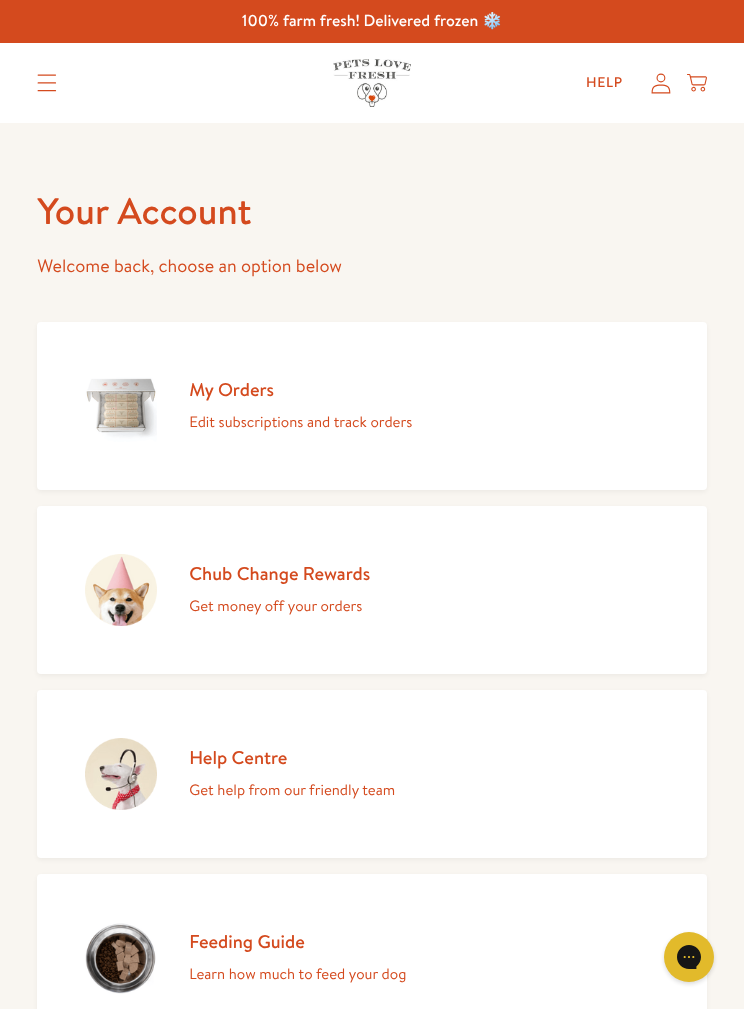 scroll, scrollTop: 0, scrollLeft: 0, axis: both 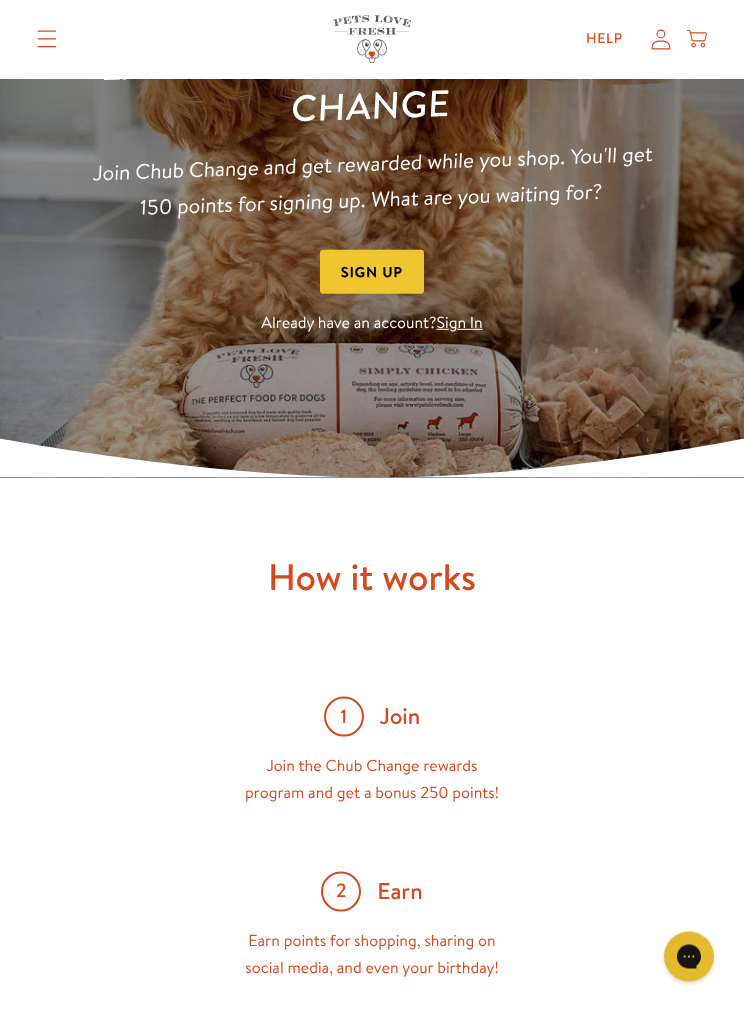 click on "Sign In" at bounding box center [460, 324] 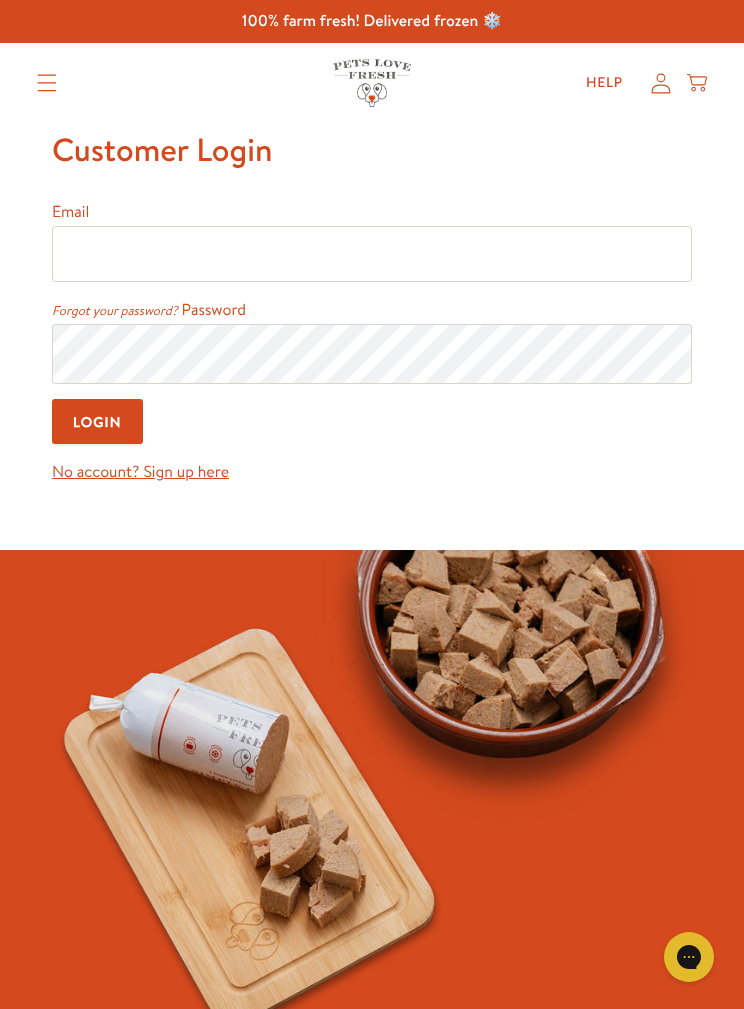 scroll, scrollTop: 0, scrollLeft: 0, axis: both 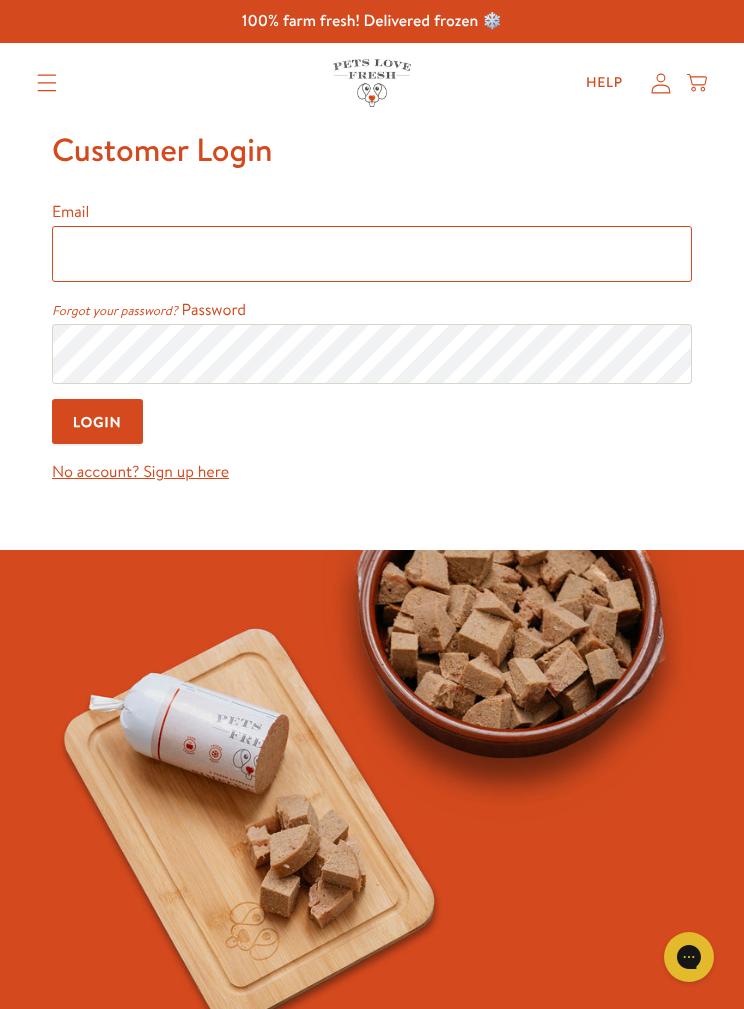 click on "Email" at bounding box center (372, 254) 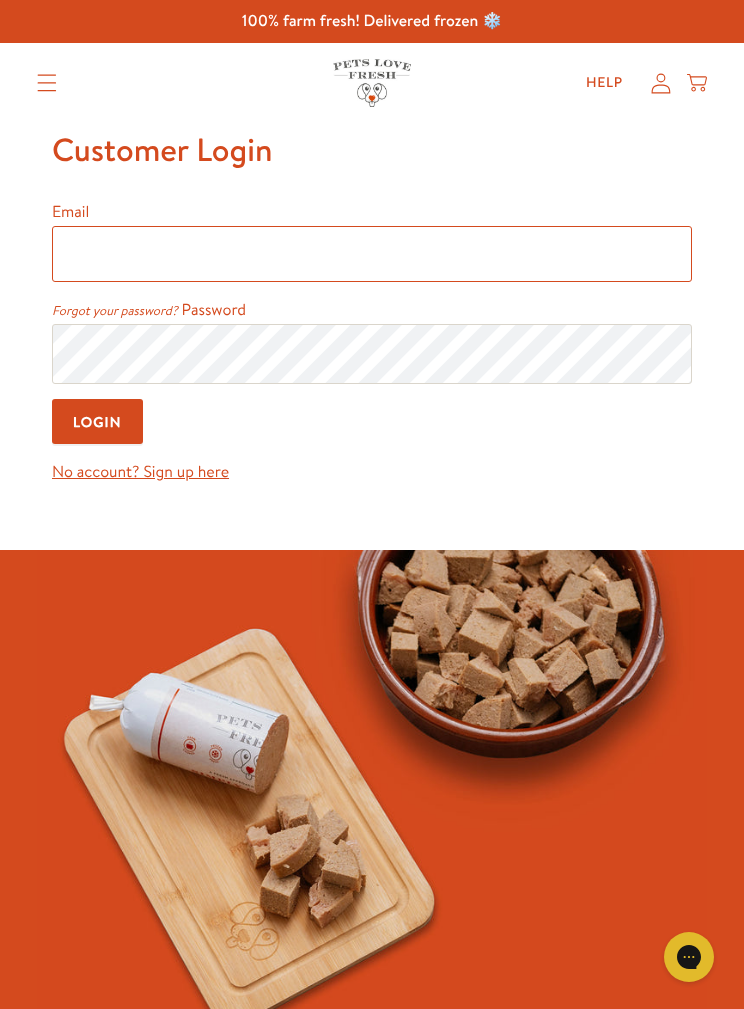 type on "dmnicholls@gmail.com" 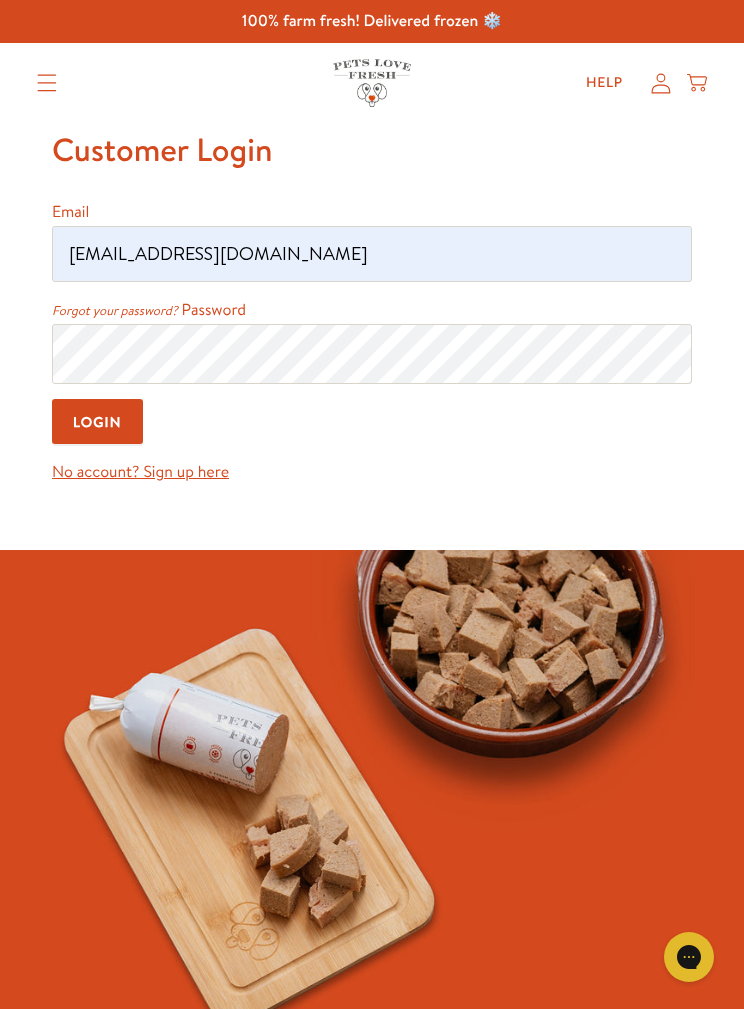 click on "Login" at bounding box center (97, 421) 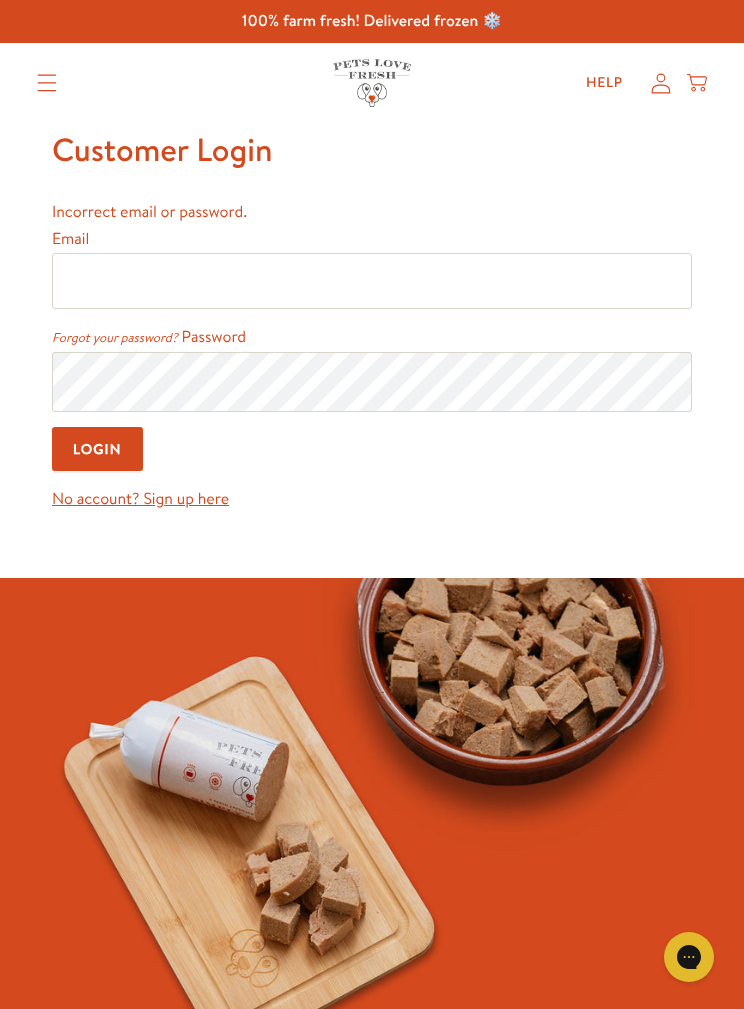 scroll, scrollTop: 0, scrollLeft: 0, axis: both 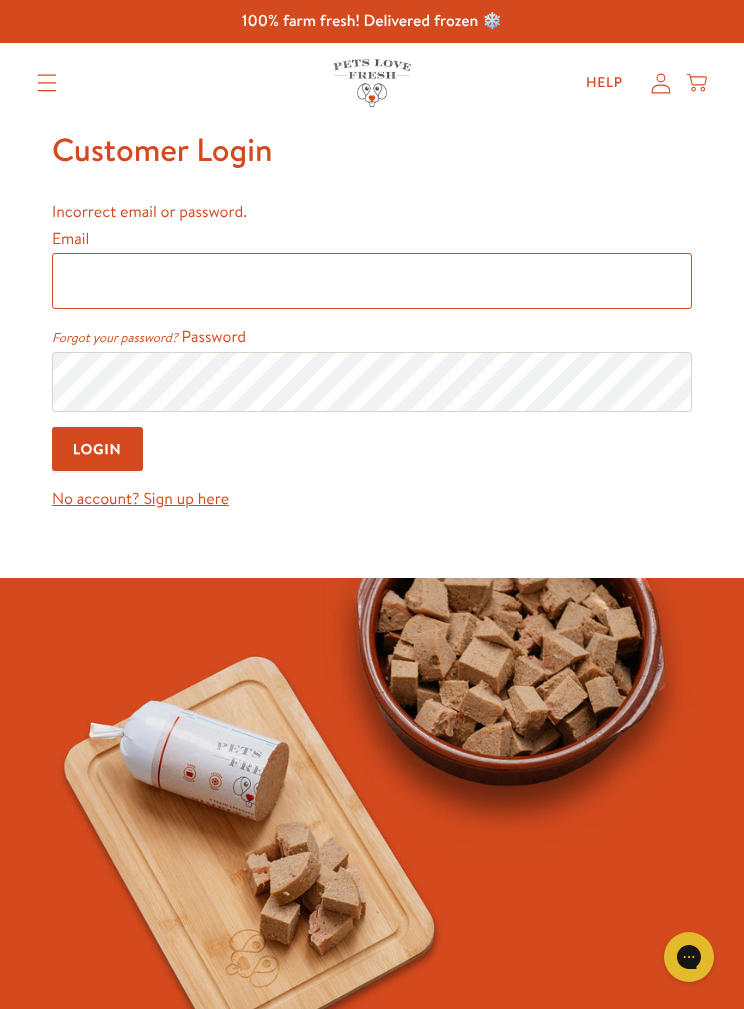 click on "Email" at bounding box center (372, 281) 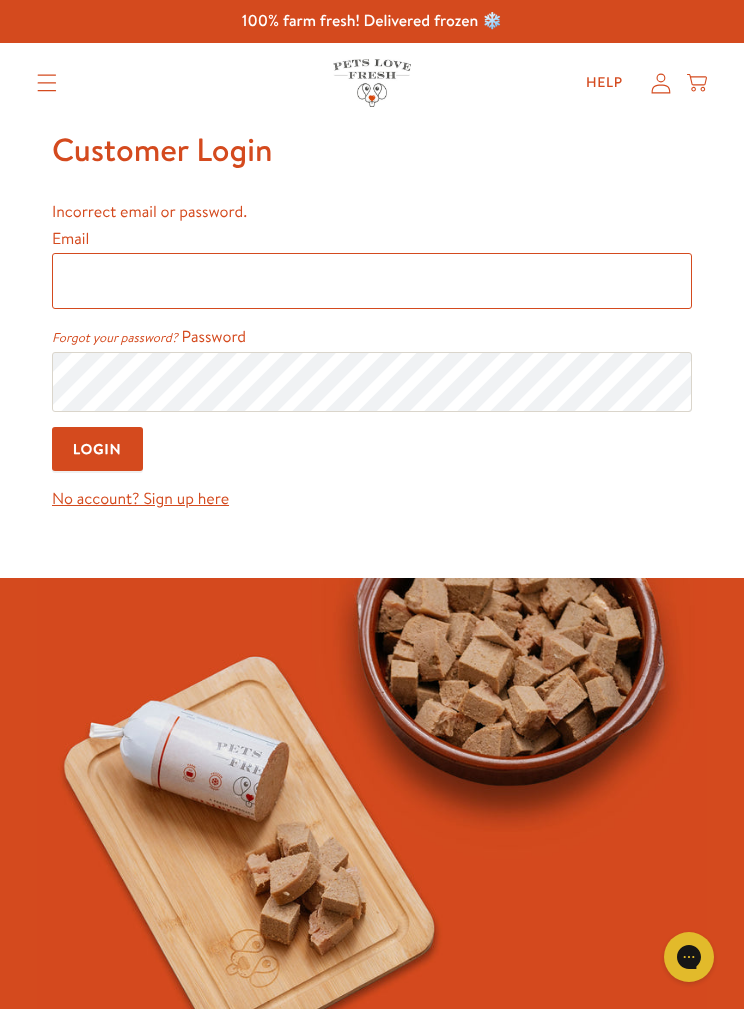 type on "dmnicholls@gmail.com" 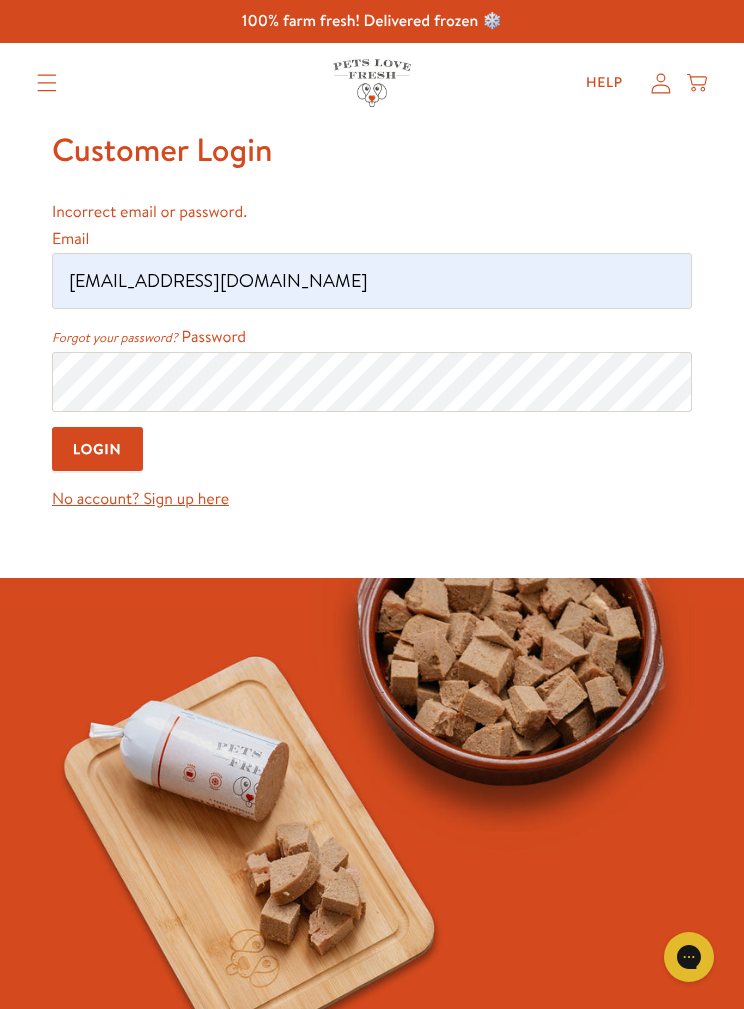 click on "Login" at bounding box center [97, 449] 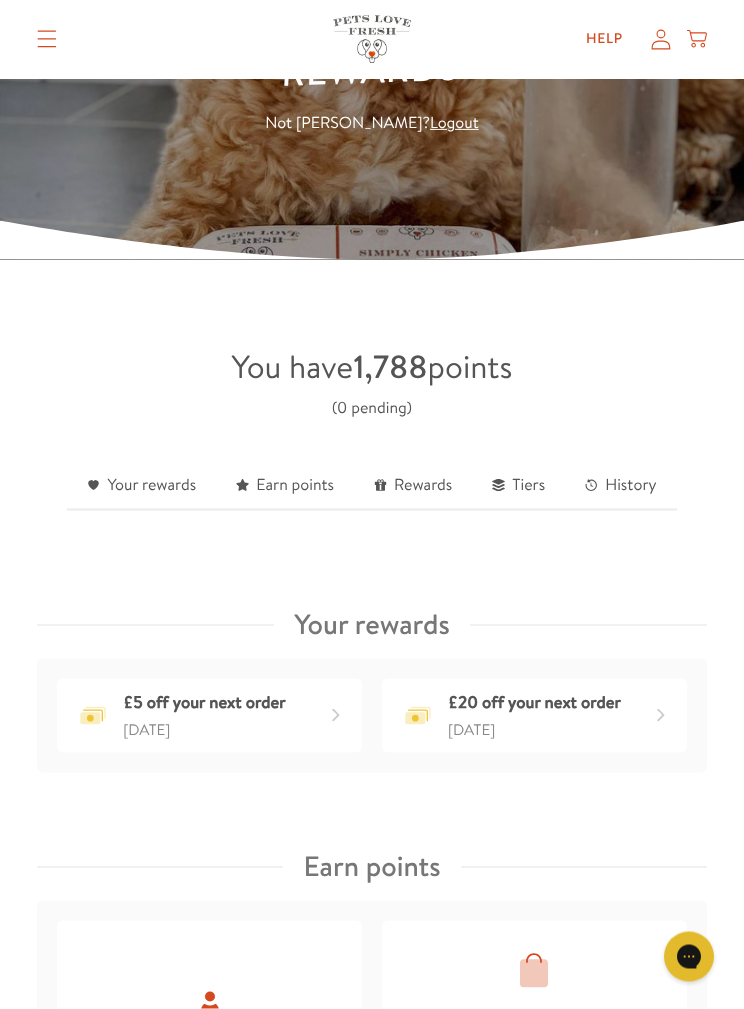 scroll, scrollTop: 236, scrollLeft: 0, axis: vertical 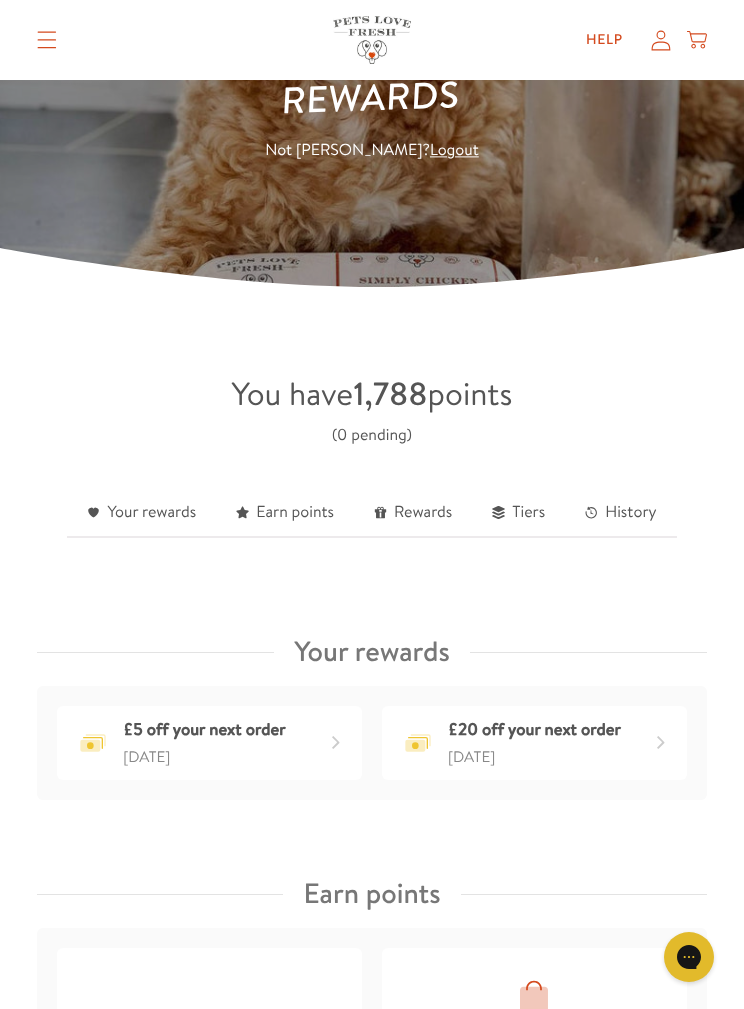 click on "Your rewards" at bounding box center [141, 513] 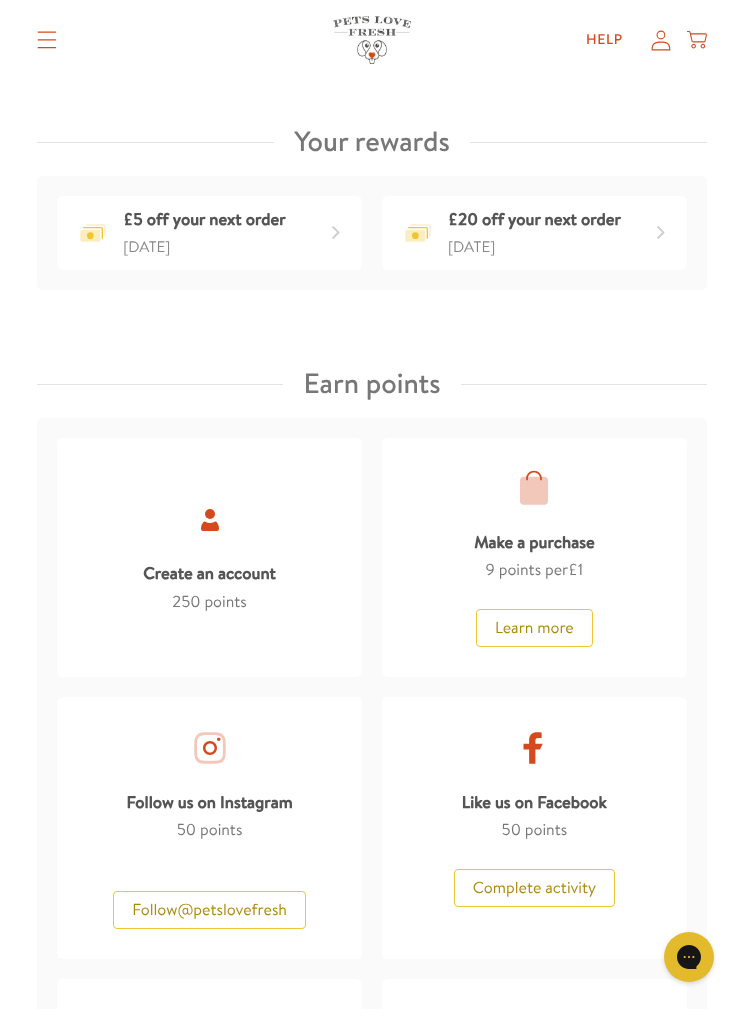 scroll, scrollTop: 843, scrollLeft: 0, axis: vertical 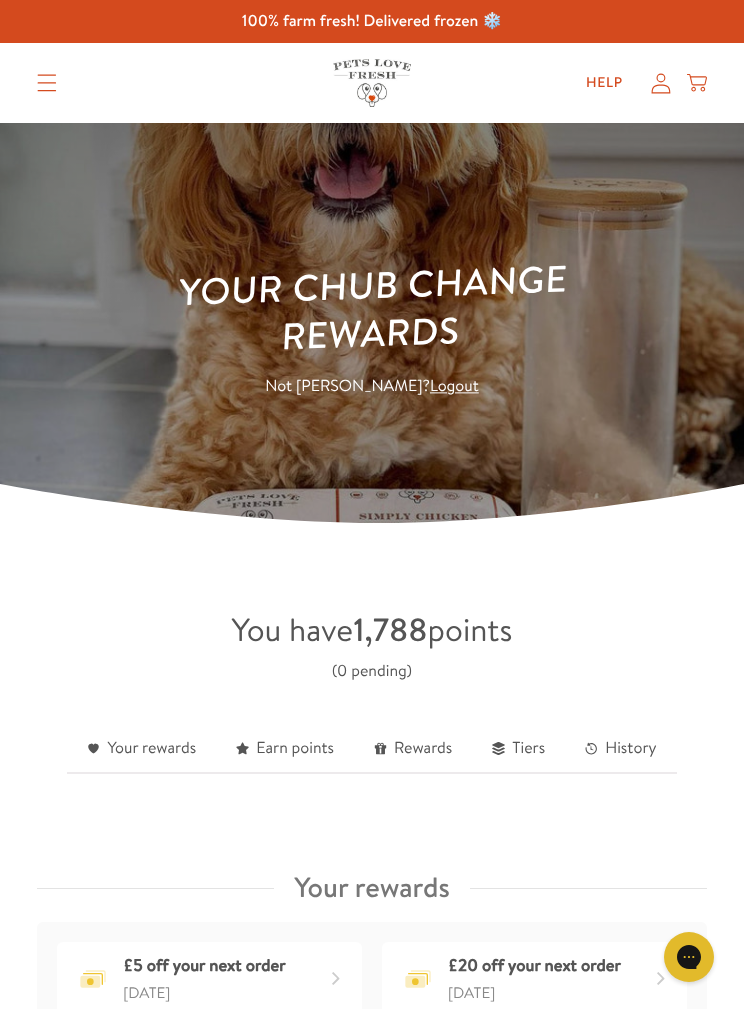click on "Rewards" at bounding box center (413, 749) 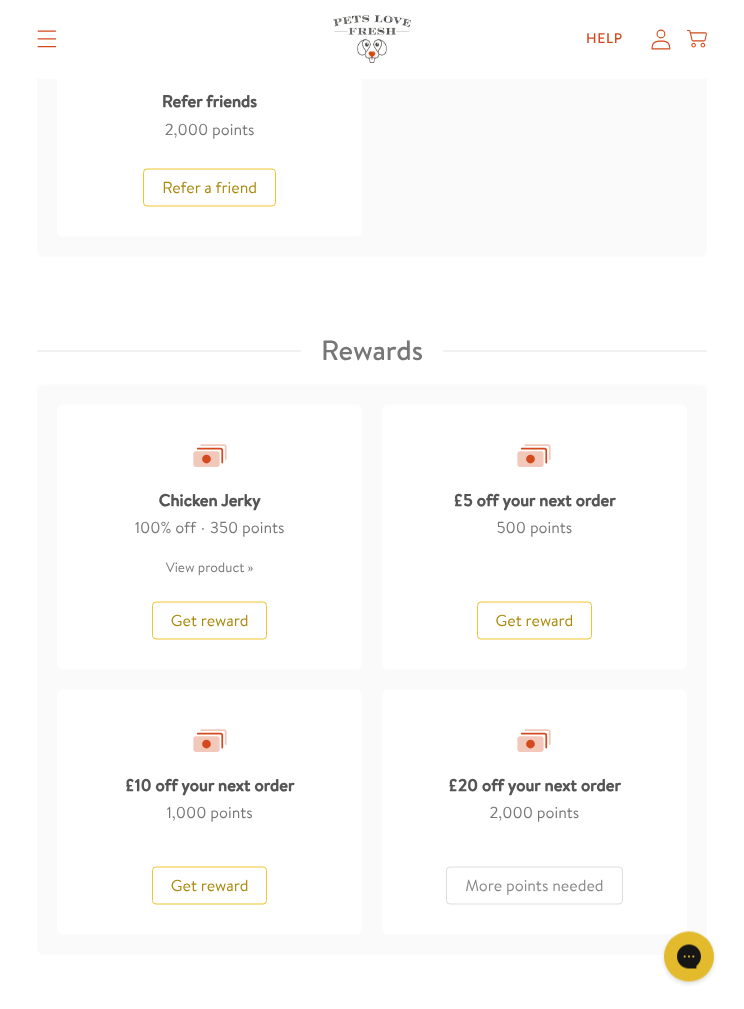 scroll, scrollTop: 2290, scrollLeft: 0, axis: vertical 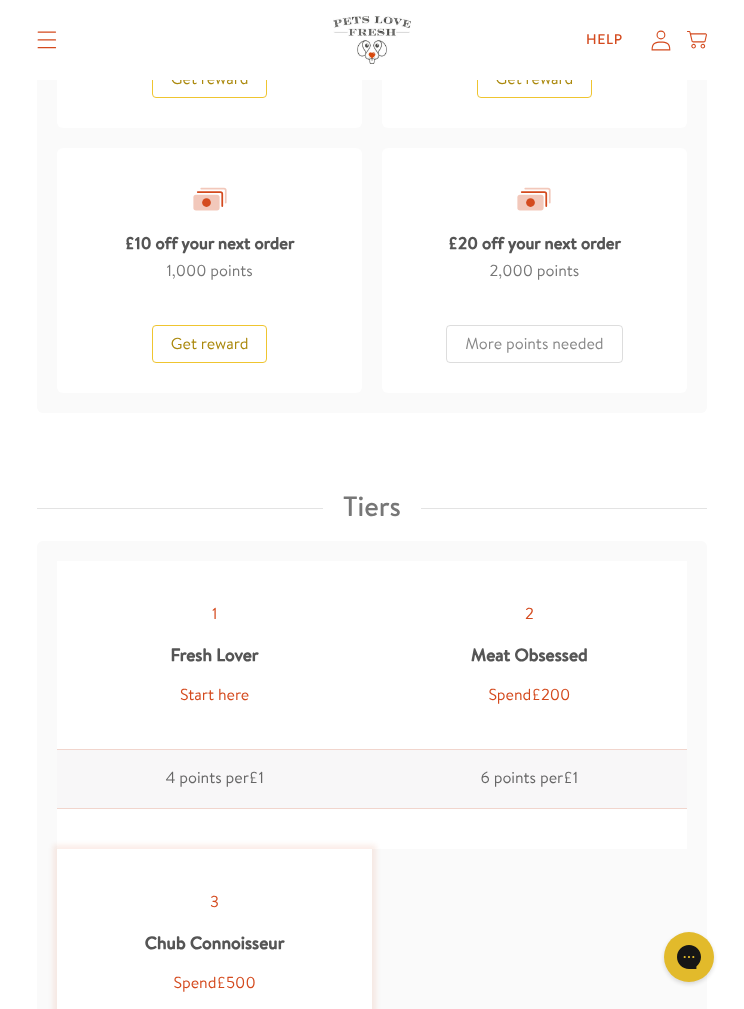 click on "Get reward" at bounding box center (210, 344) 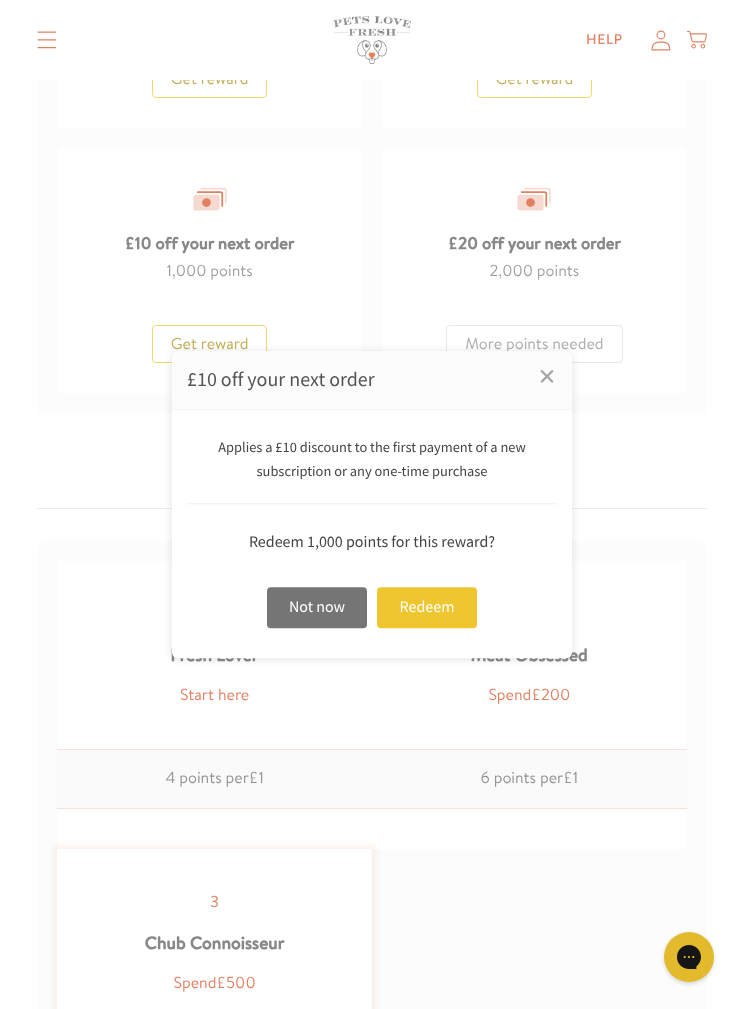 click on "Redeem" at bounding box center [427, 607] 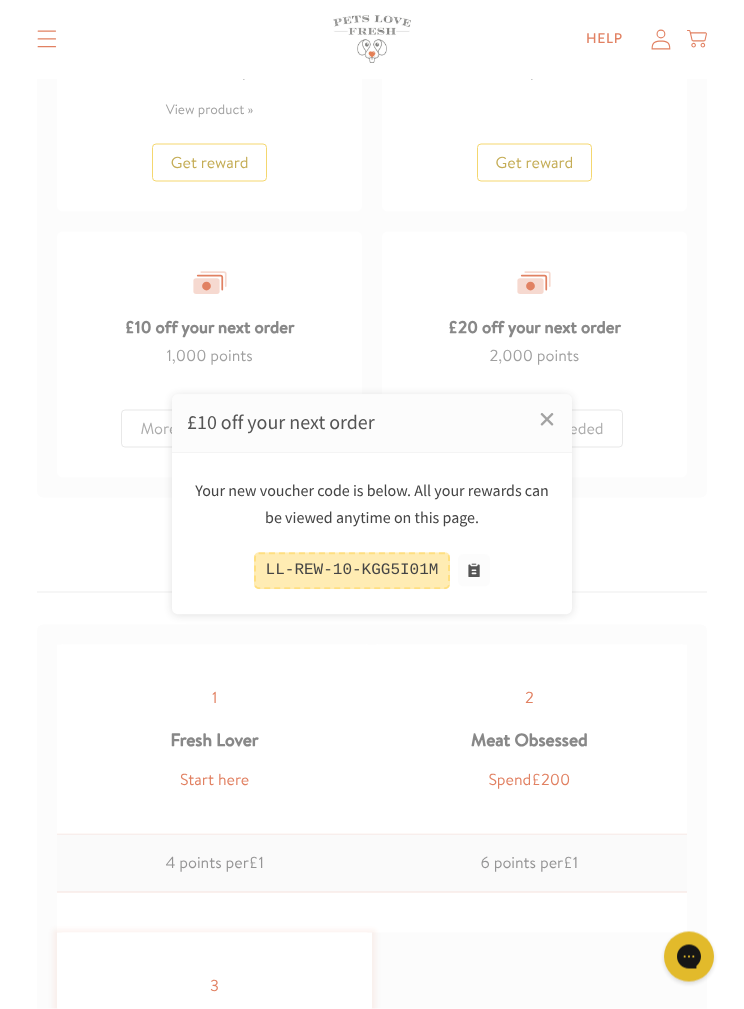 scroll, scrollTop: 2526, scrollLeft: 0, axis: vertical 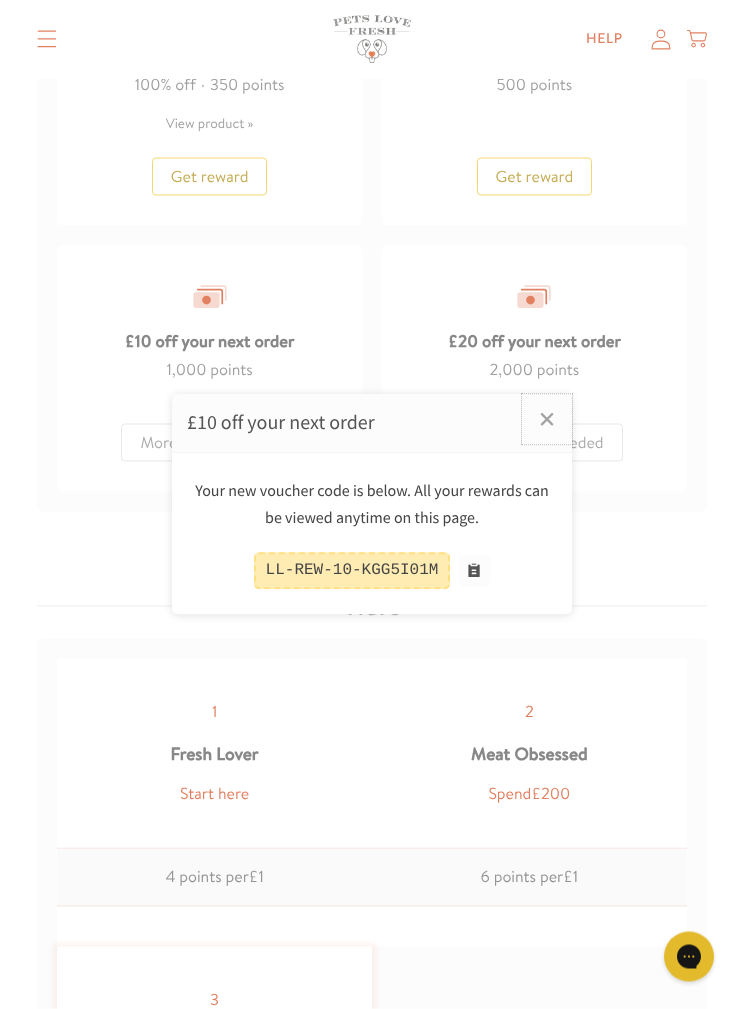 click on "×" at bounding box center (547, 419) 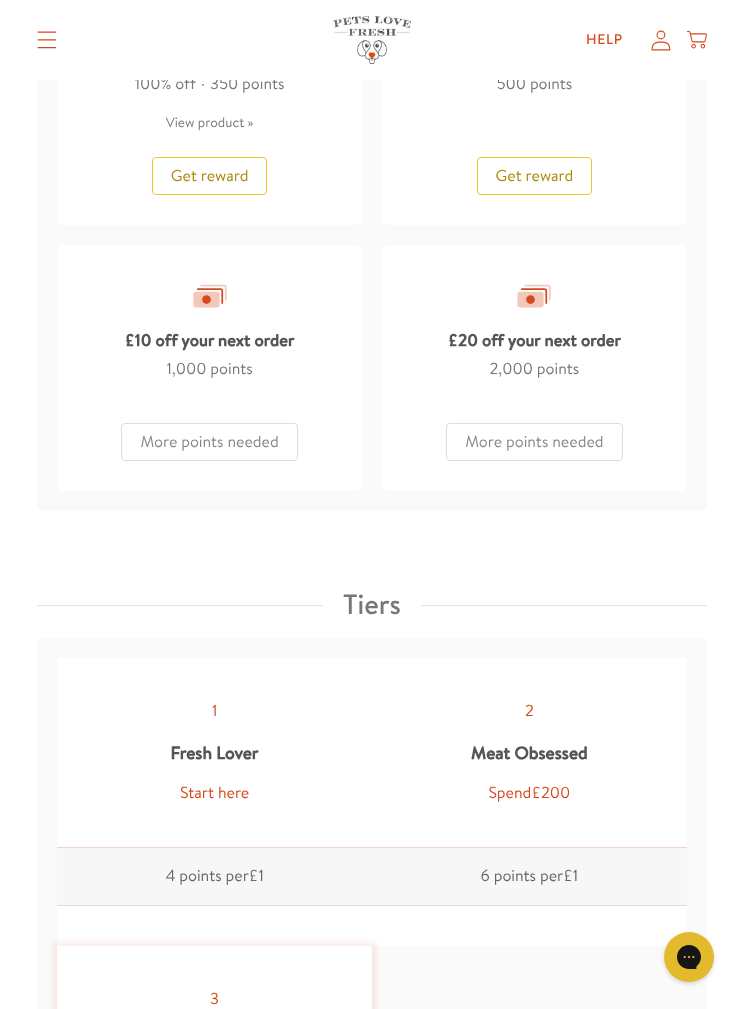 click 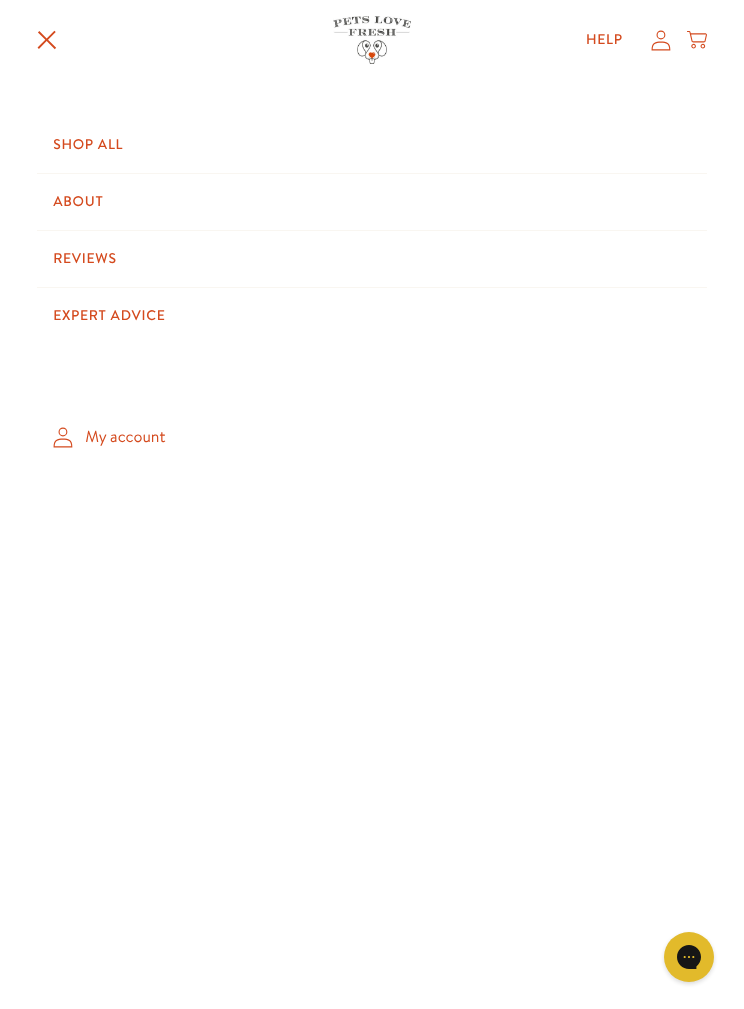click on "Shop All" at bounding box center (372, 145) 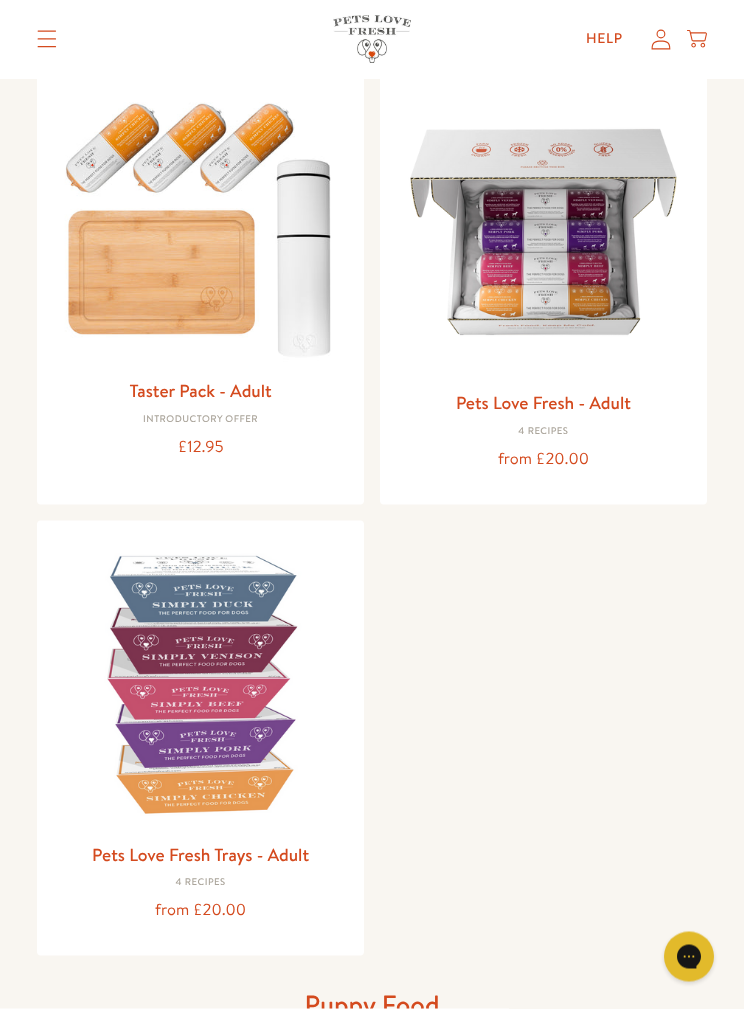 scroll, scrollTop: 230, scrollLeft: 0, axis: vertical 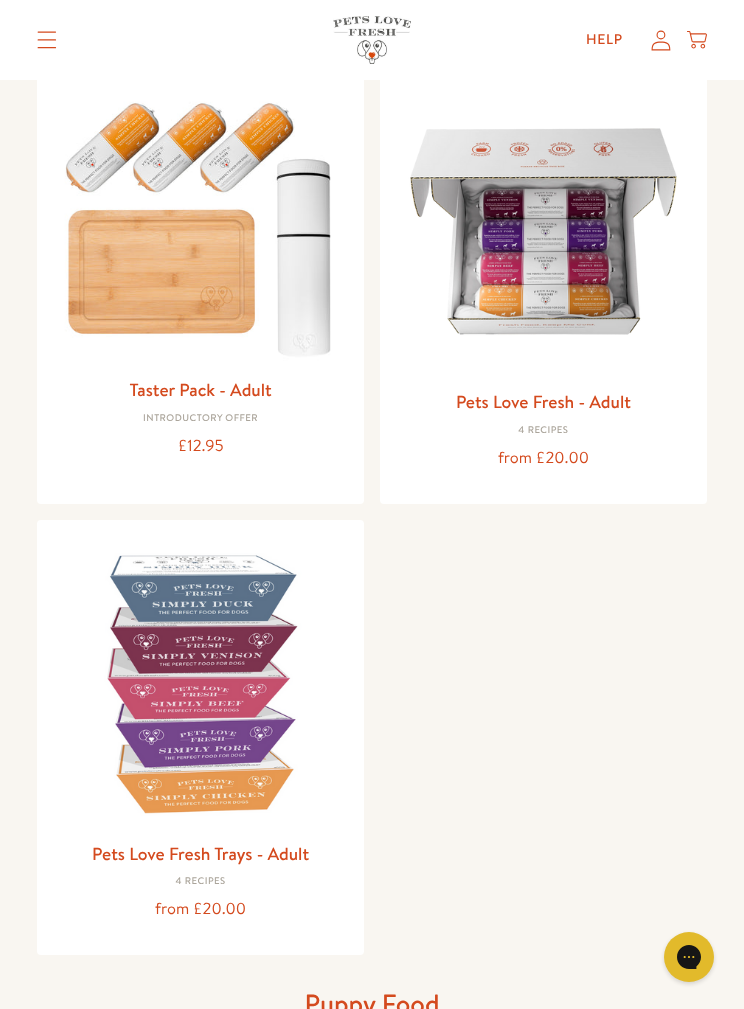 click at bounding box center (543, 231) 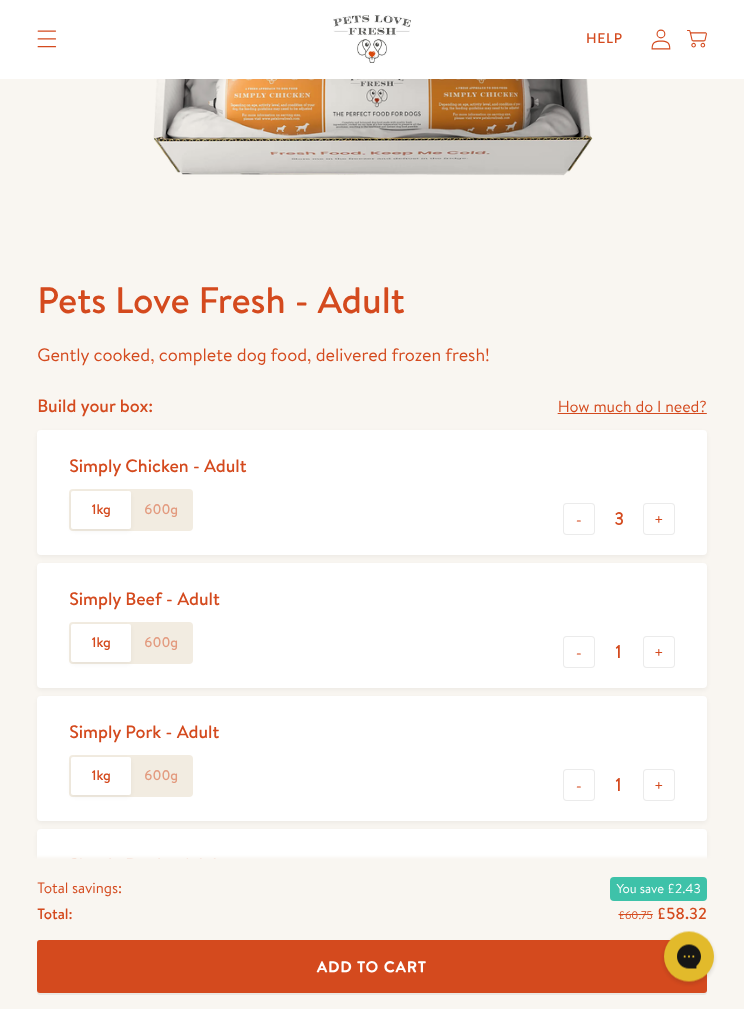scroll, scrollTop: 514, scrollLeft: 0, axis: vertical 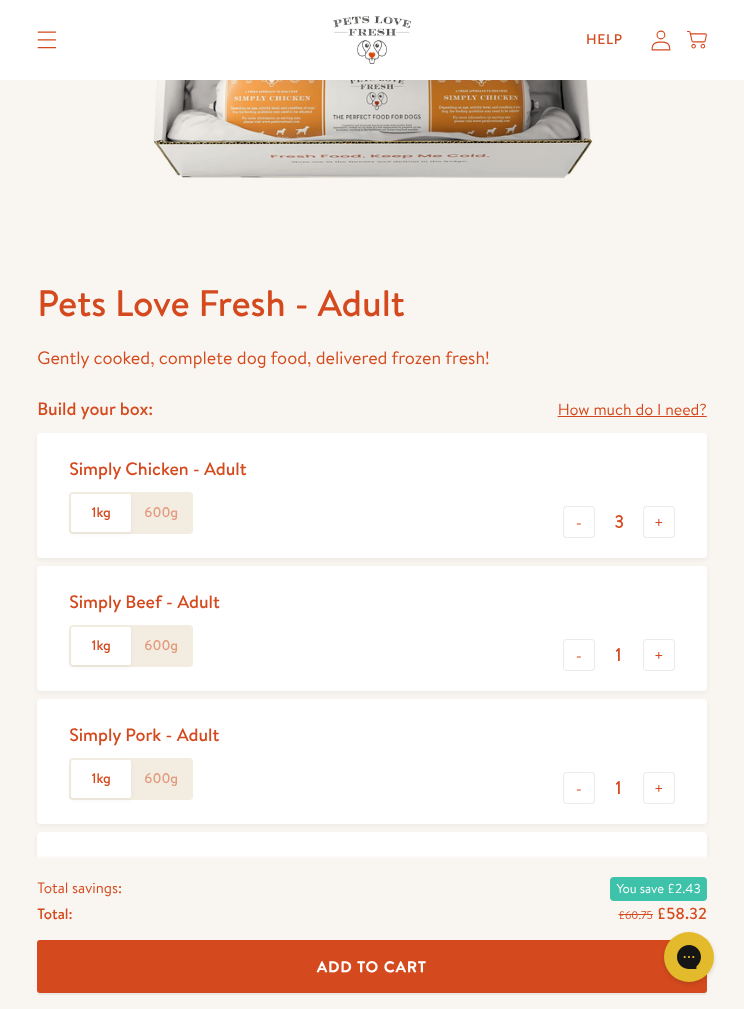 click on "1kg" 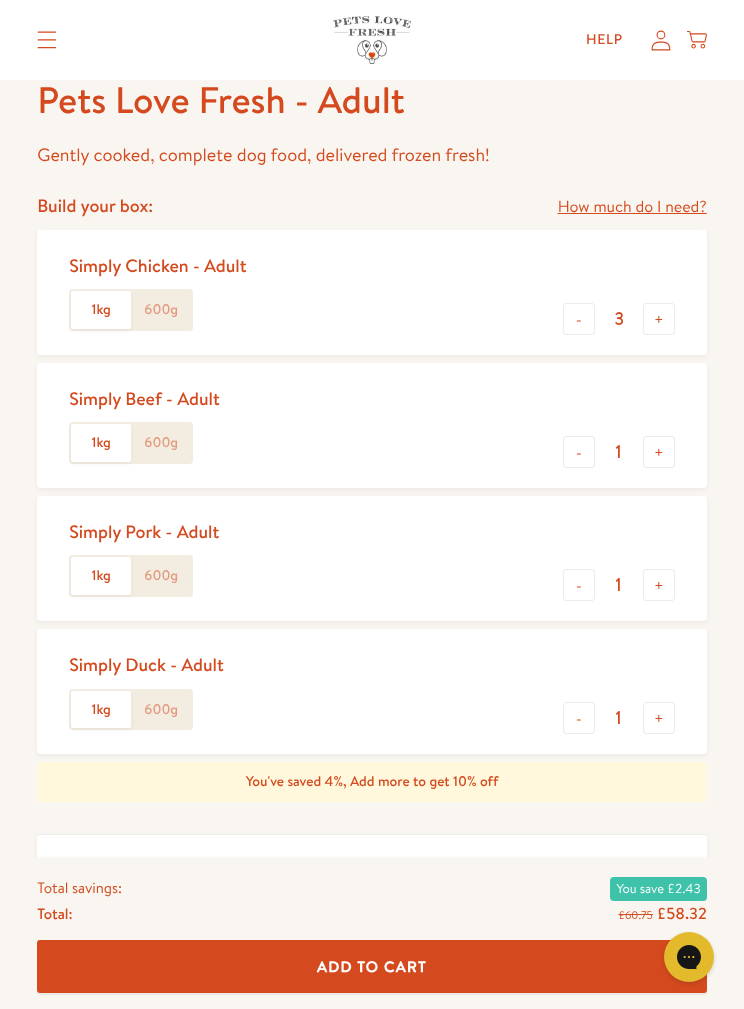 scroll, scrollTop: 719, scrollLeft: 0, axis: vertical 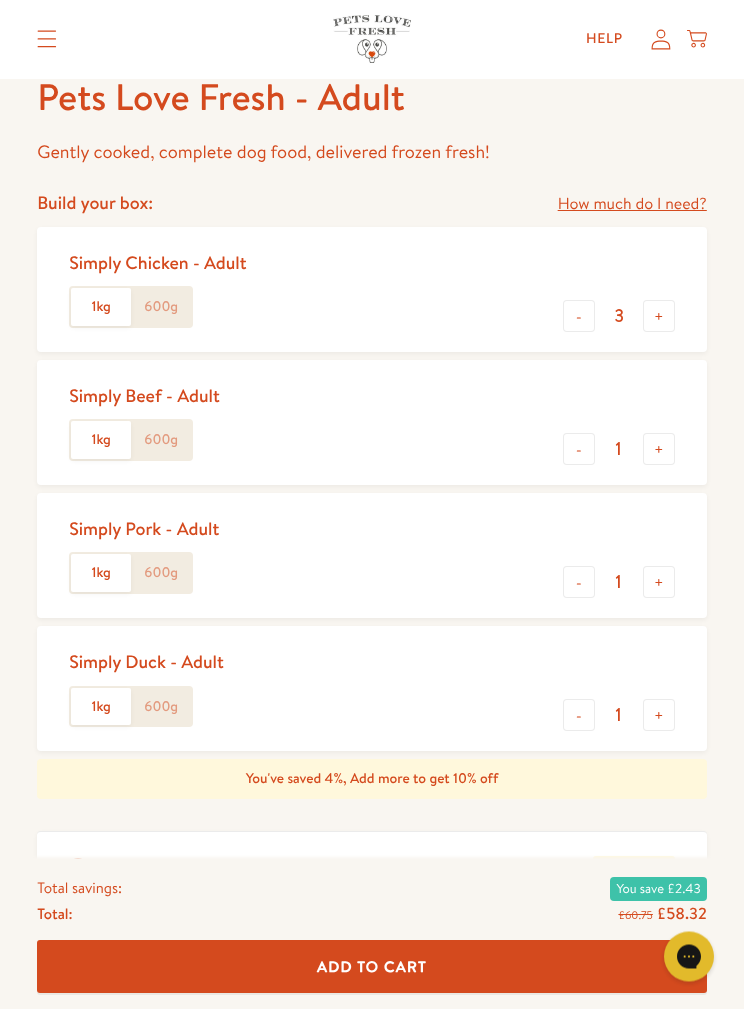 click on "1kg" 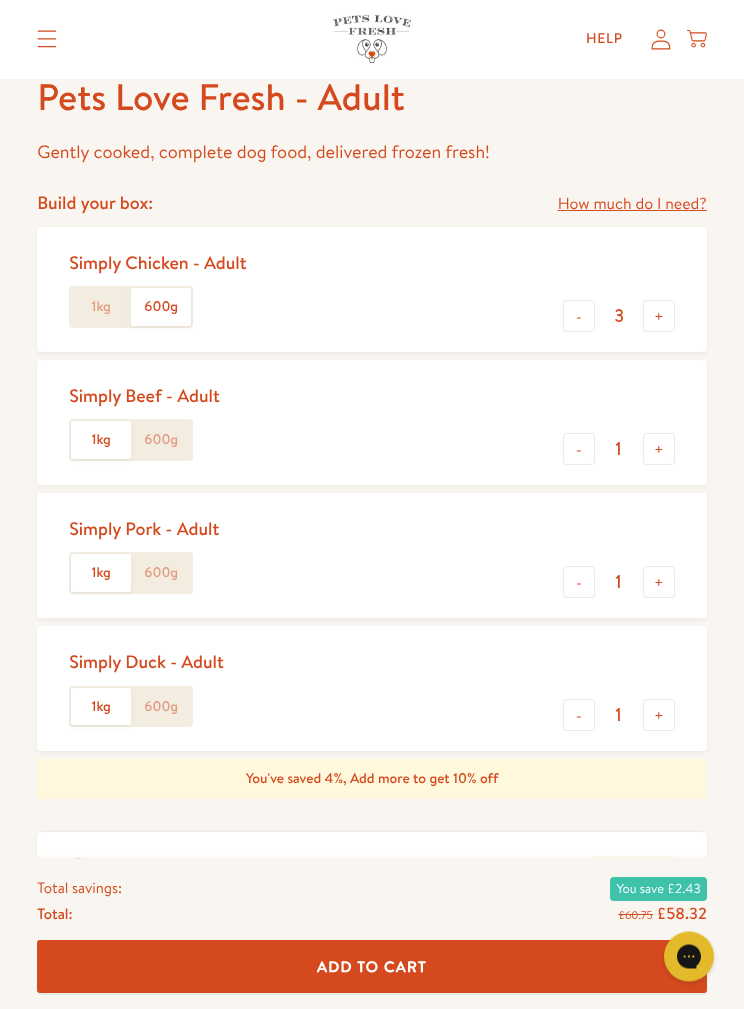 scroll, scrollTop: 720, scrollLeft: 0, axis: vertical 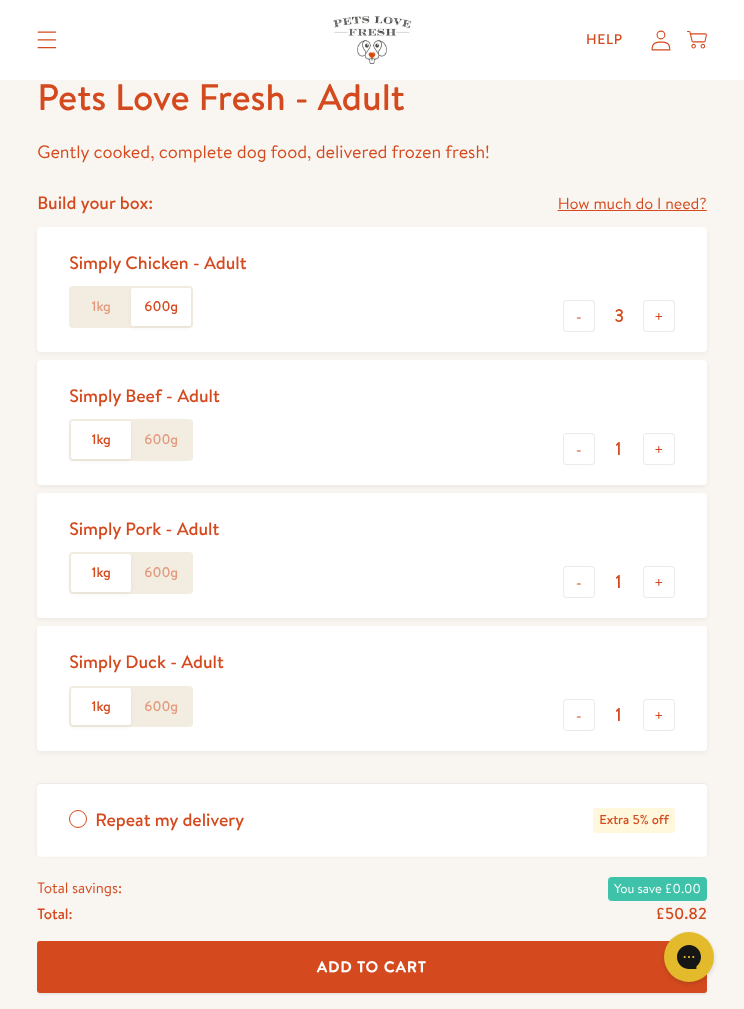 click on "1kg" 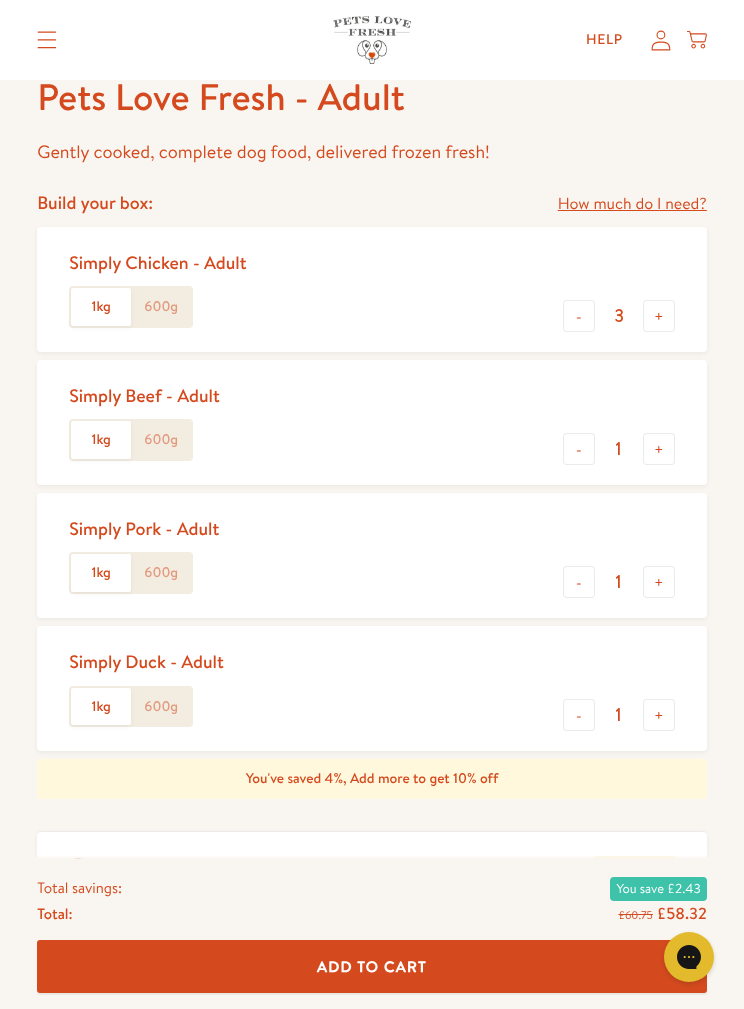 click on "-" at bounding box center (579, 316) 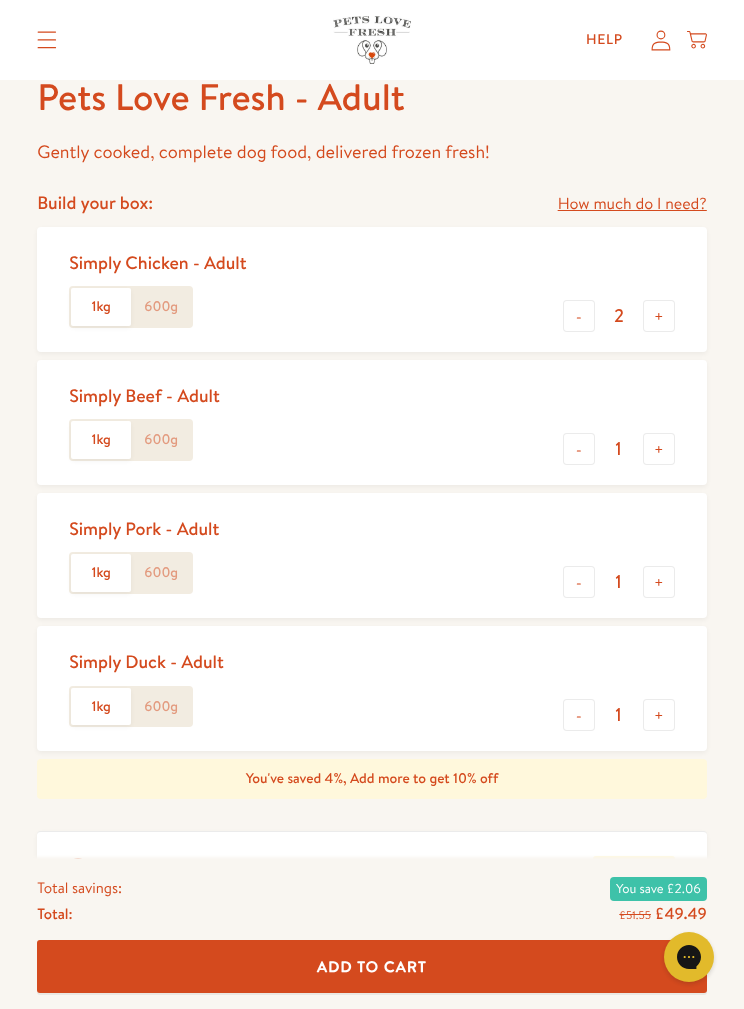 click on "+" at bounding box center [659, 449] 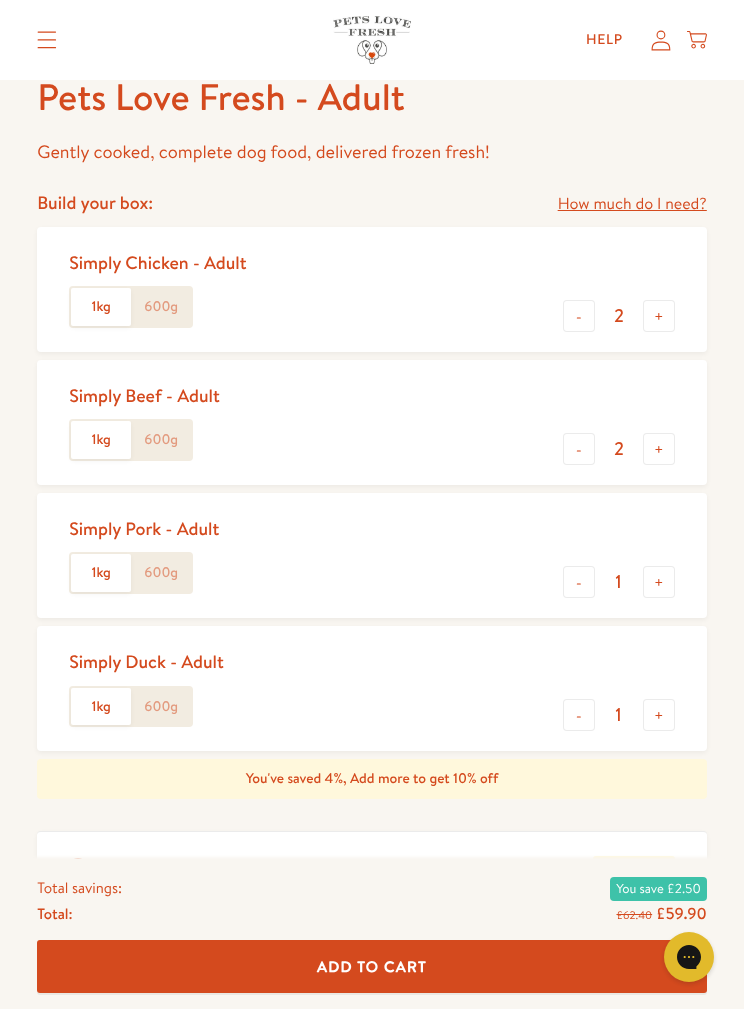 click on "+" at bounding box center [659, 582] 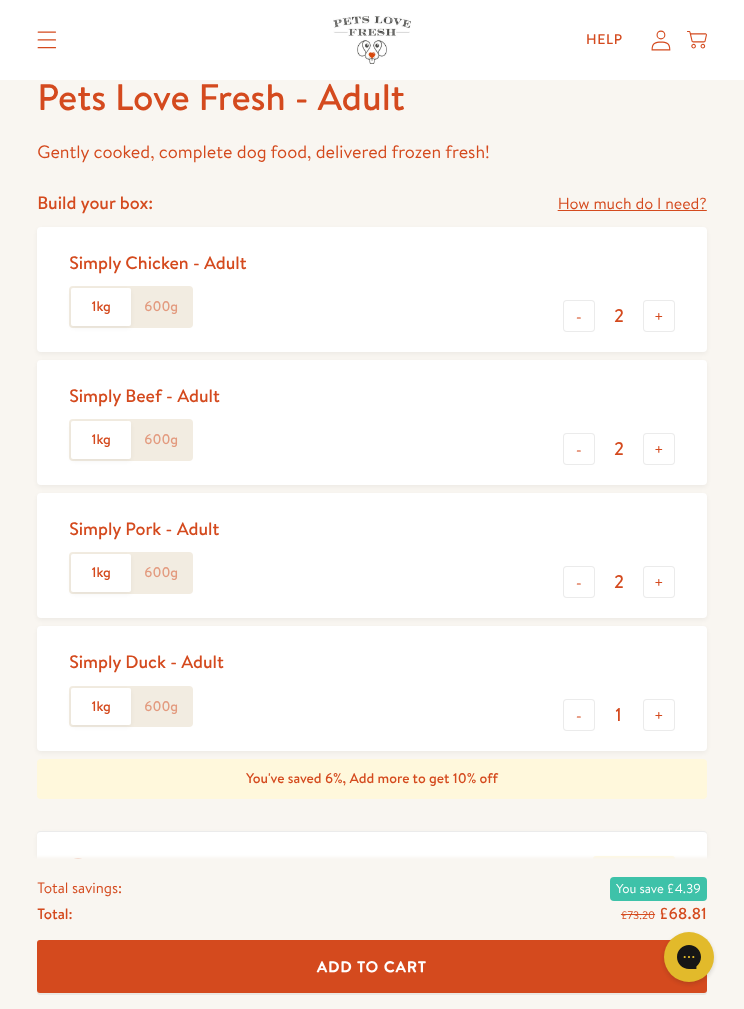 click on "+" at bounding box center [659, 715] 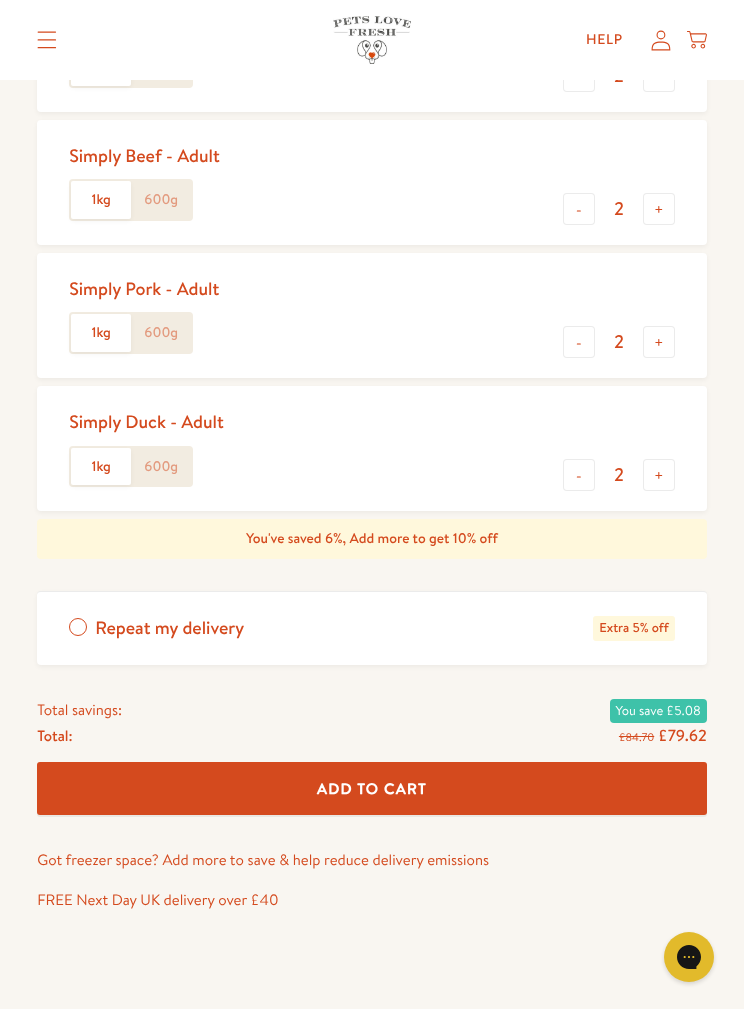 scroll, scrollTop: 957, scrollLeft: 0, axis: vertical 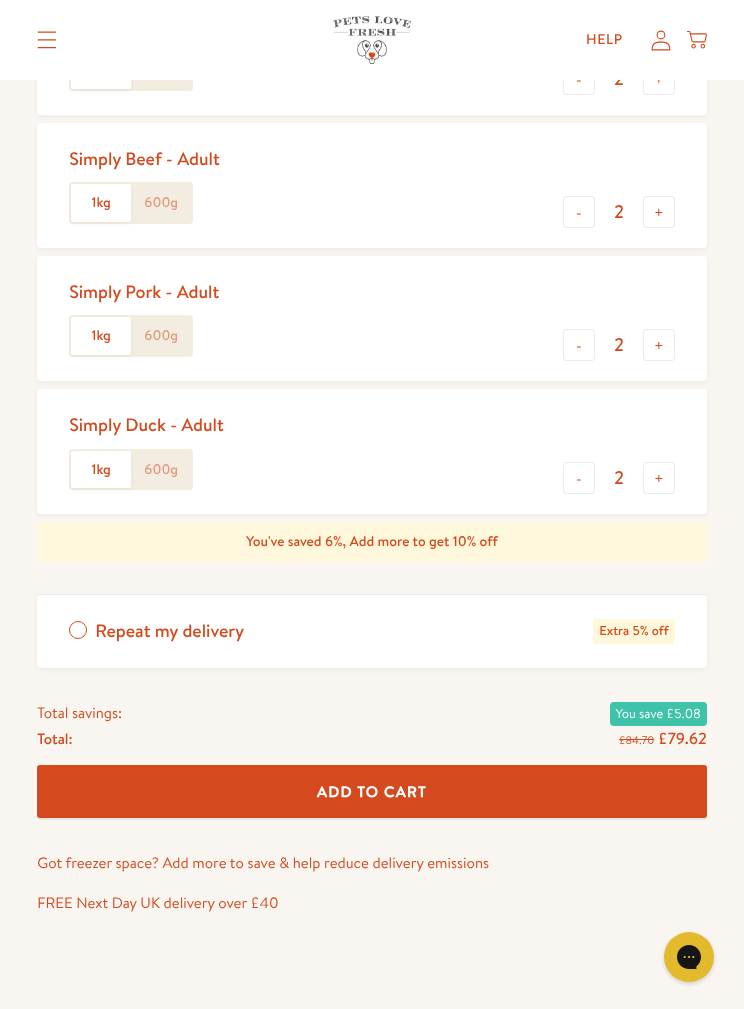 click on "Add To Cart" at bounding box center [372, 791] 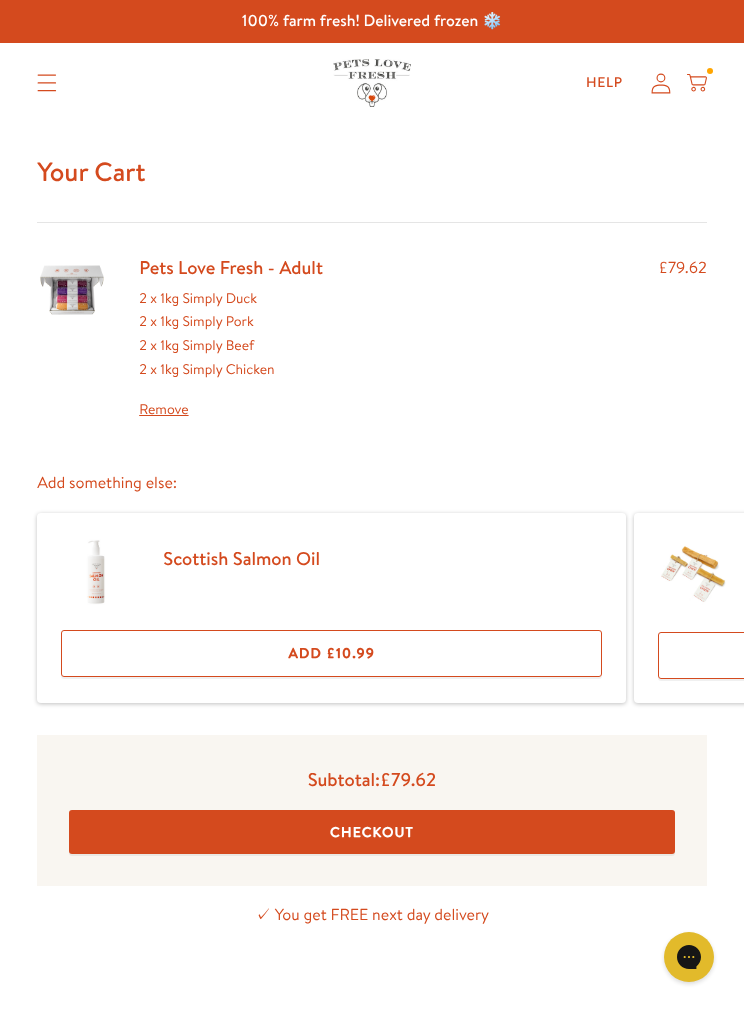 scroll, scrollTop: 0, scrollLeft: 0, axis: both 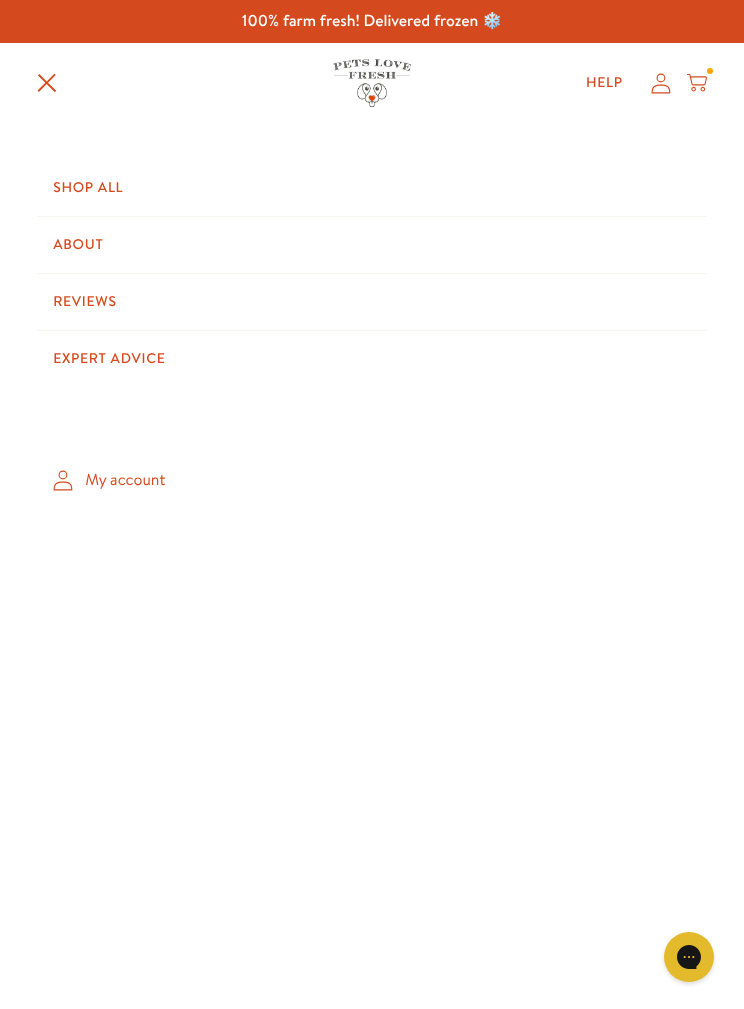click on "Shop All" at bounding box center [372, 188] 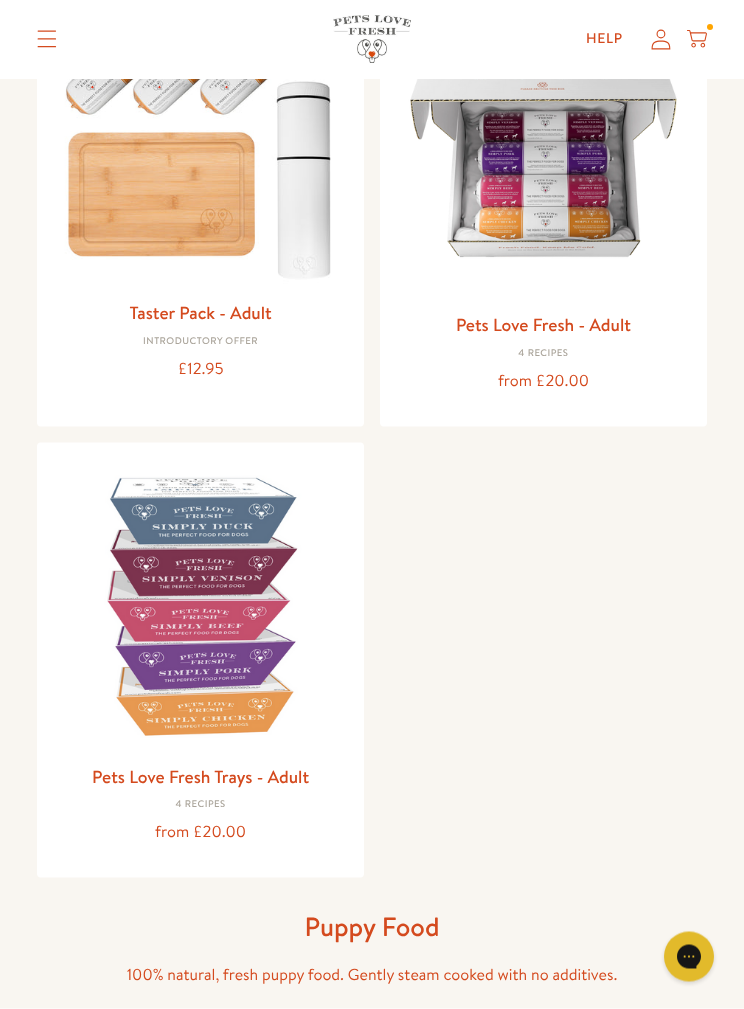 scroll, scrollTop: 309, scrollLeft: 0, axis: vertical 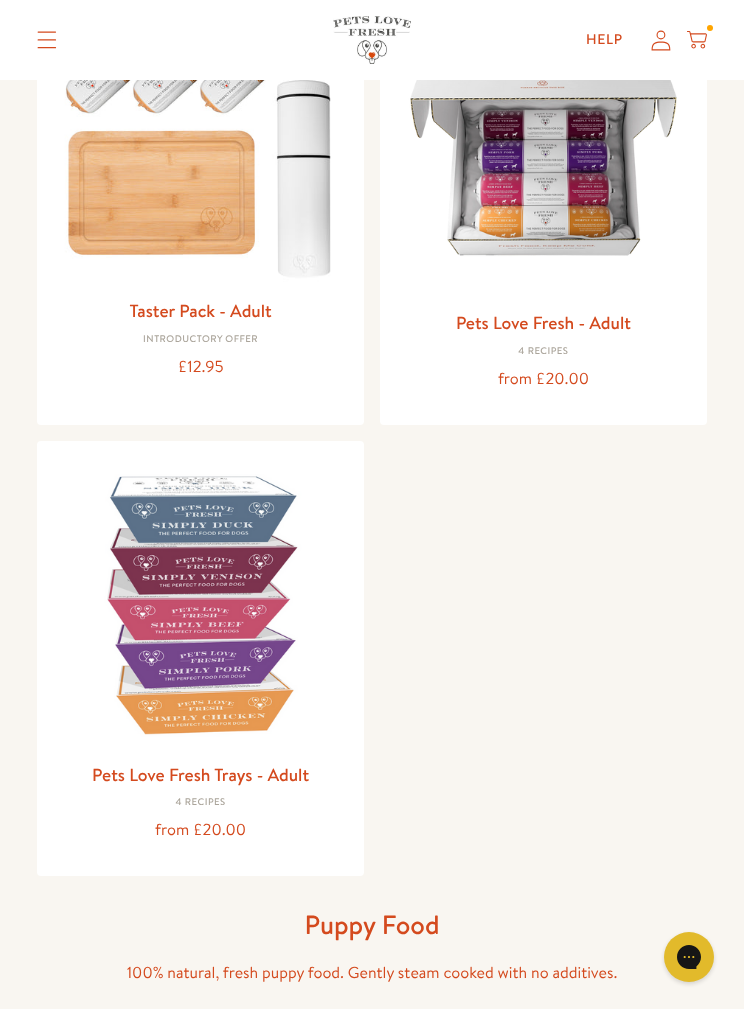 click at bounding box center (200, 604) 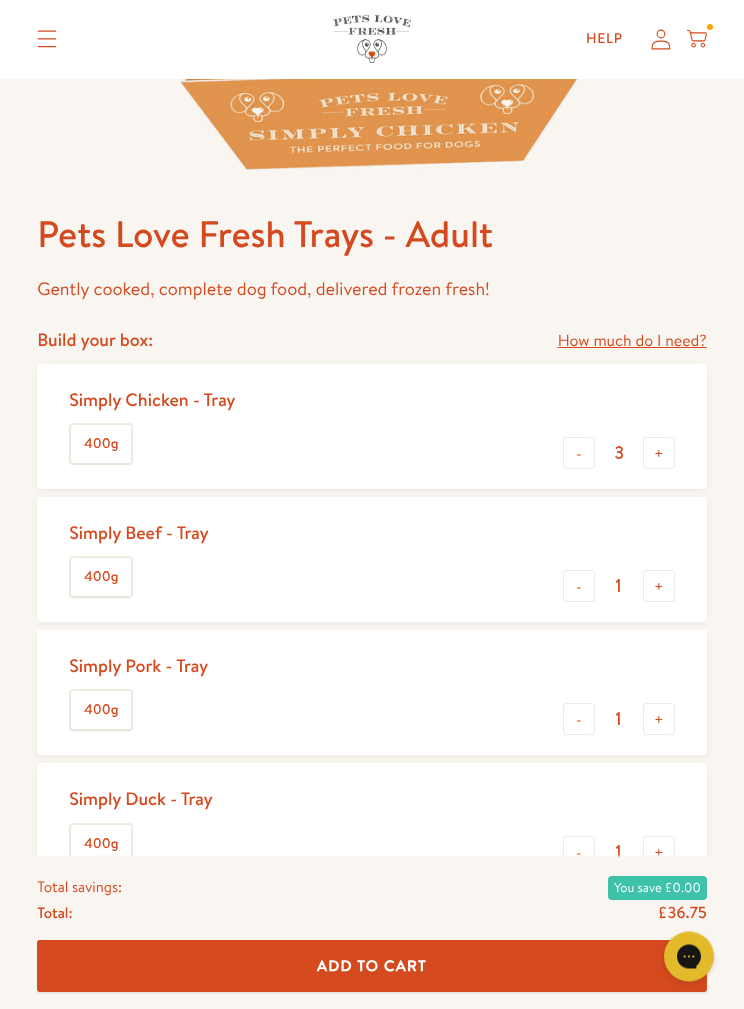 scroll, scrollTop: 588, scrollLeft: 0, axis: vertical 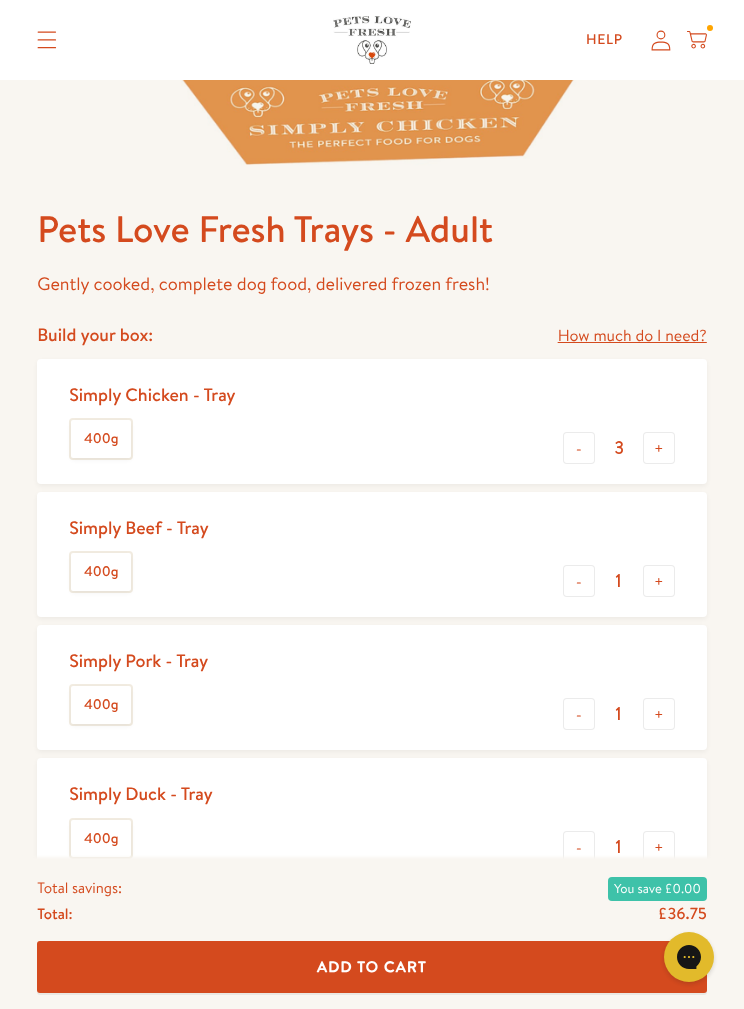 click on "-" at bounding box center [579, 448] 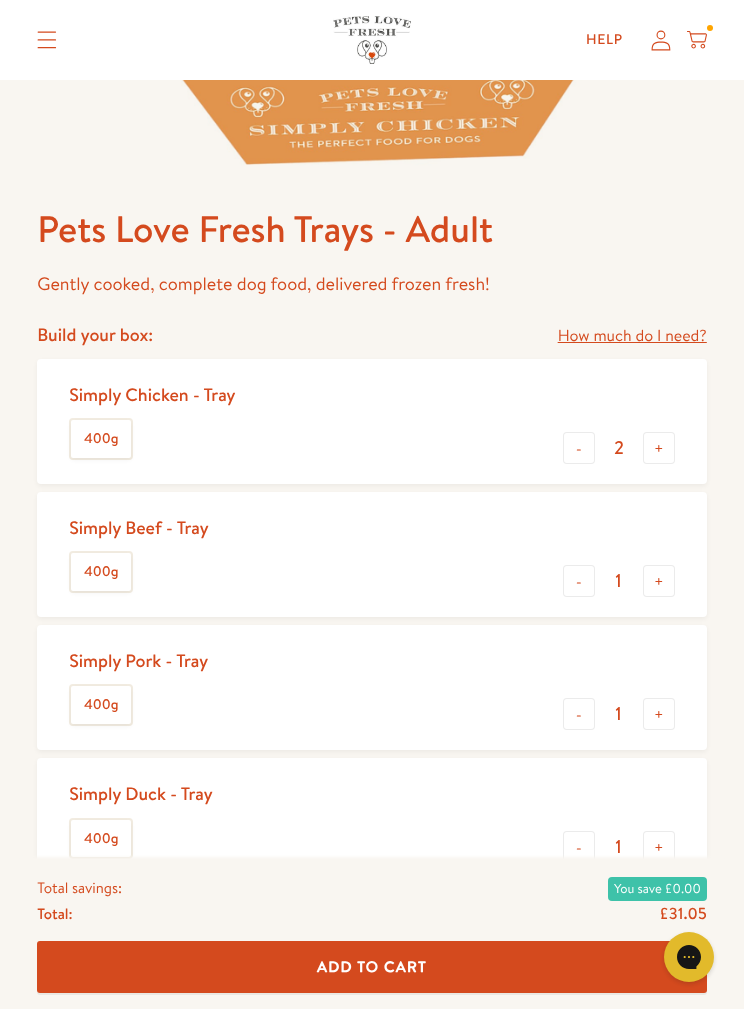 click on "+" at bounding box center (659, 581) 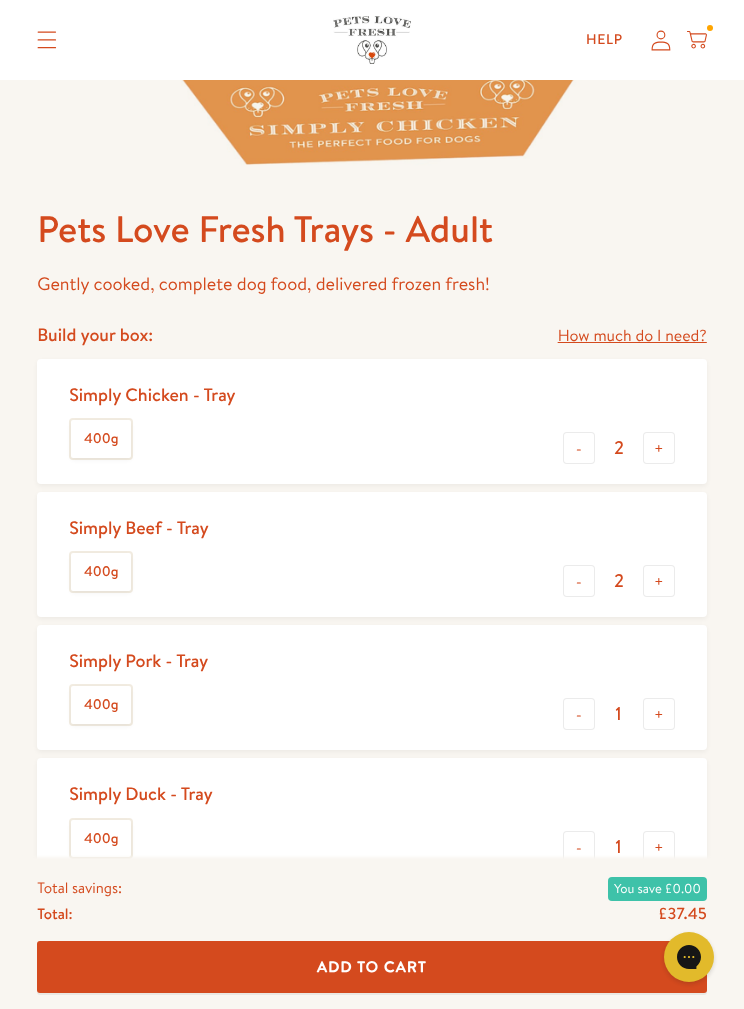 click on "+" at bounding box center (659, 714) 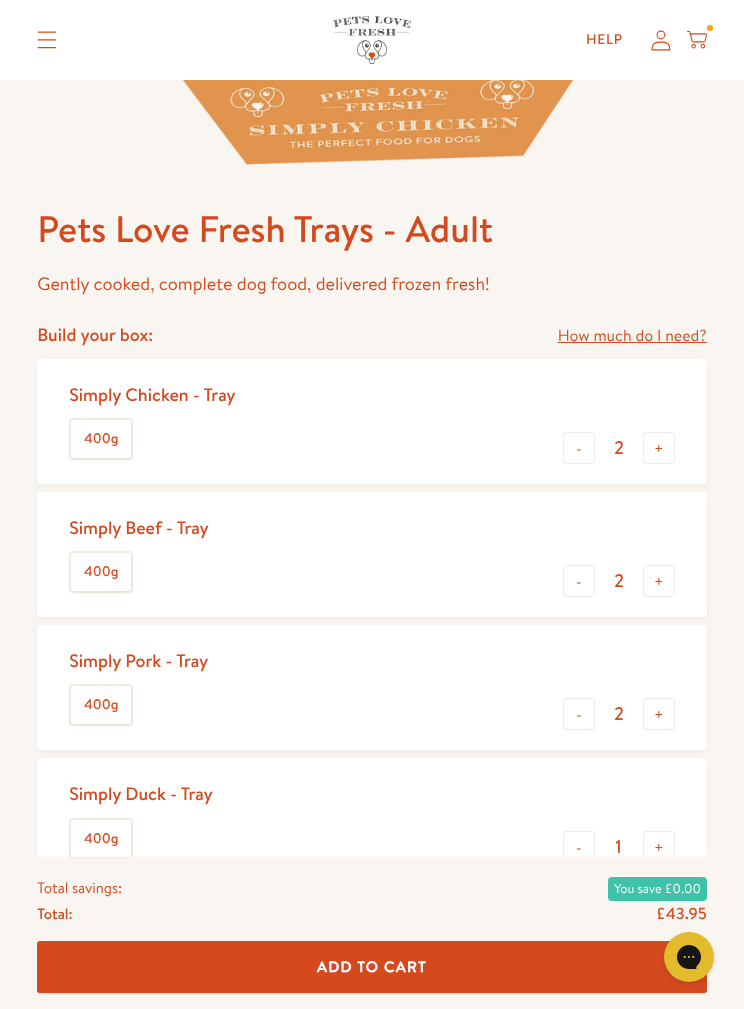 click on "+" at bounding box center (659, 847) 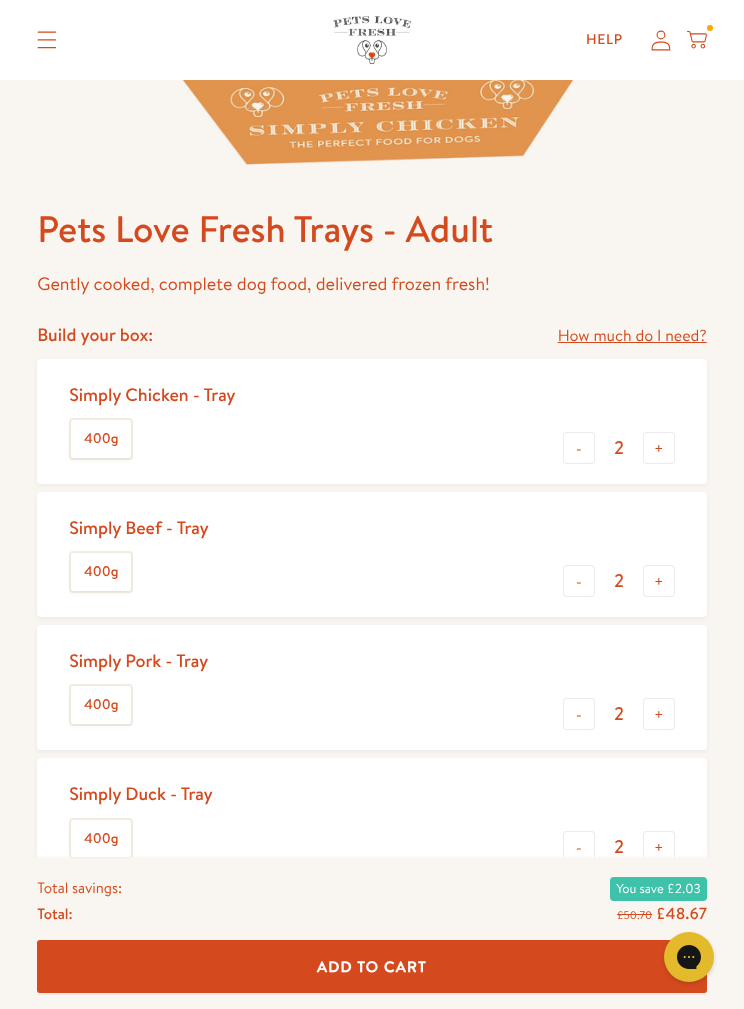 click on "Add To Cart" at bounding box center [372, 966] 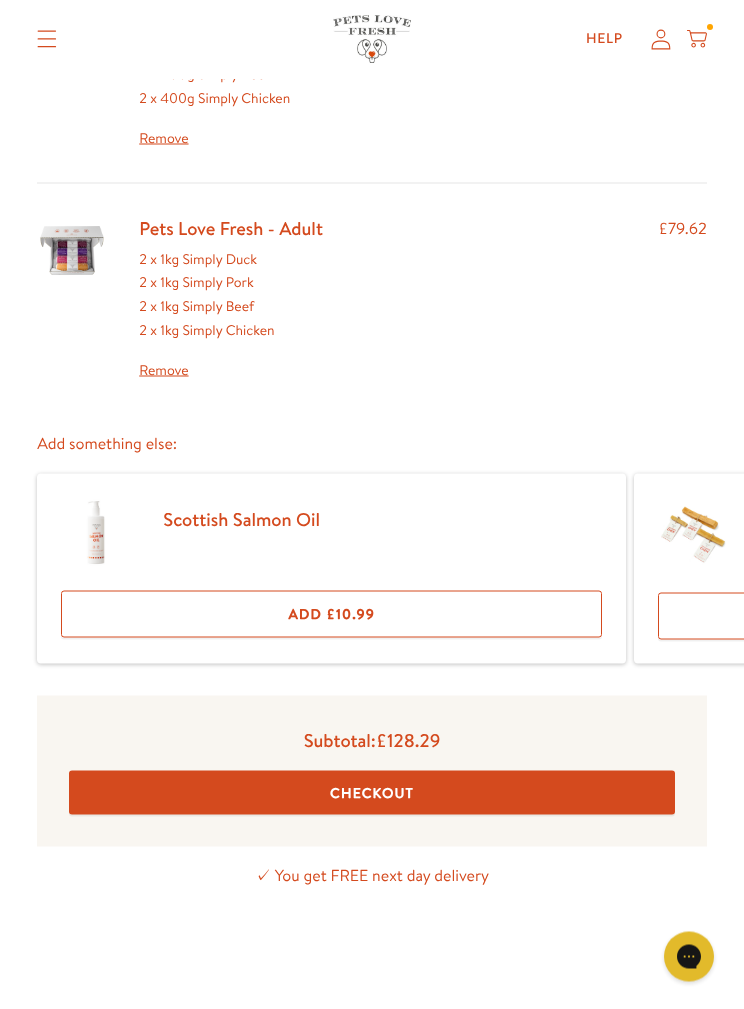 scroll, scrollTop: 269, scrollLeft: 0, axis: vertical 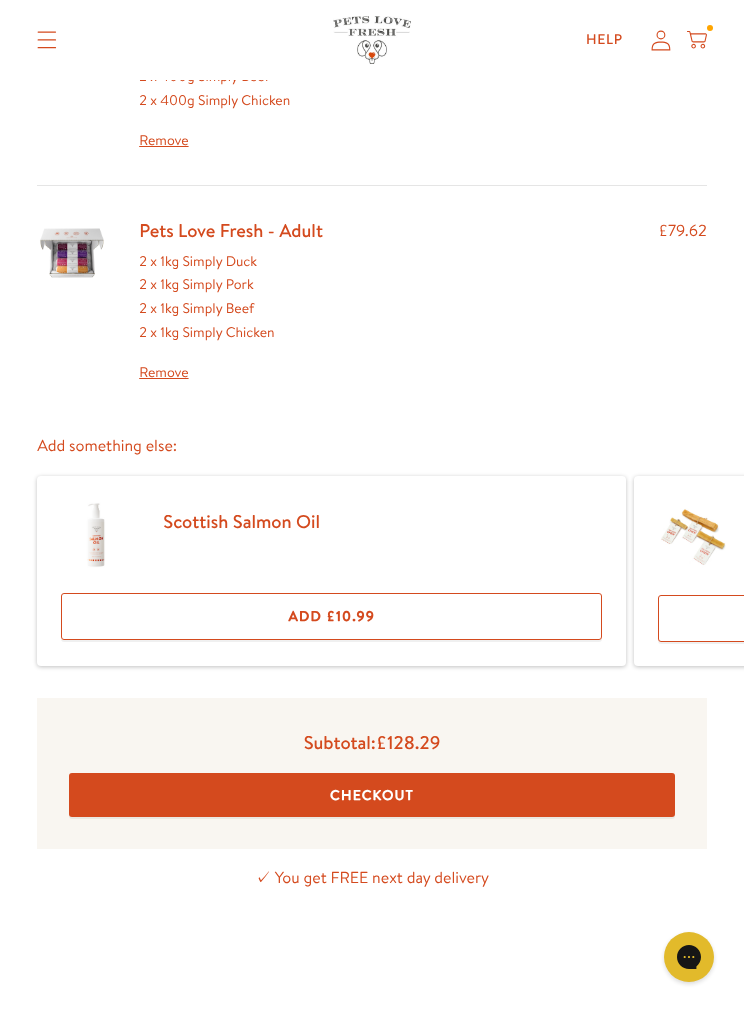 click on "Checkout" at bounding box center [372, 795] 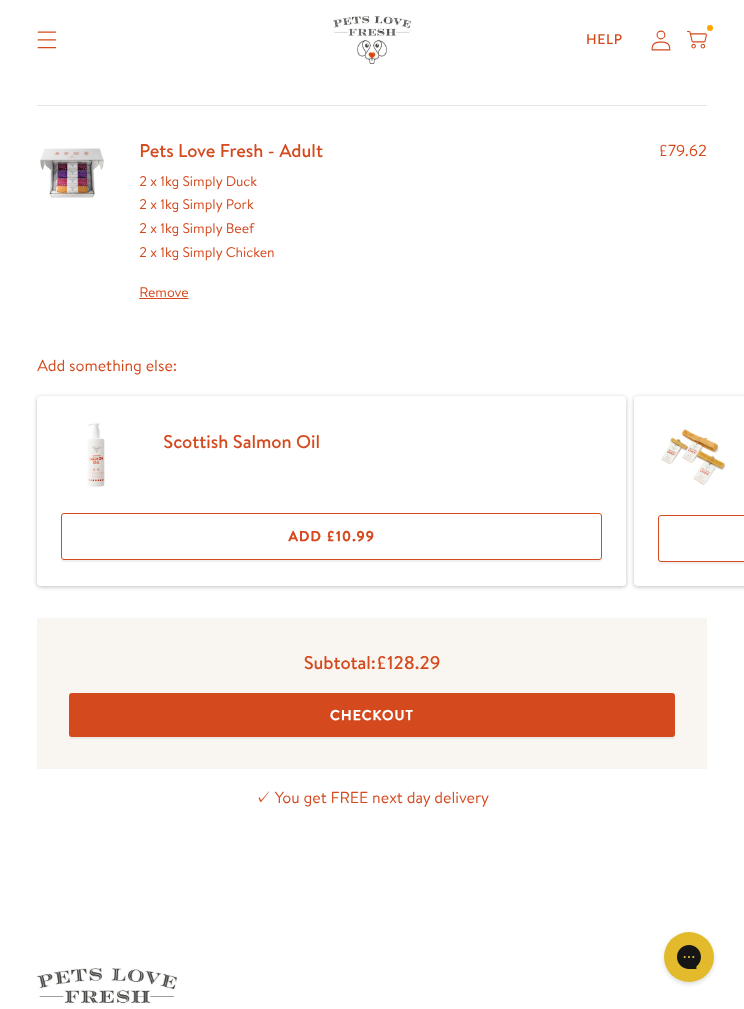 scroll, scrollTop: 124, scrollLeft: 0, axis: vertical 